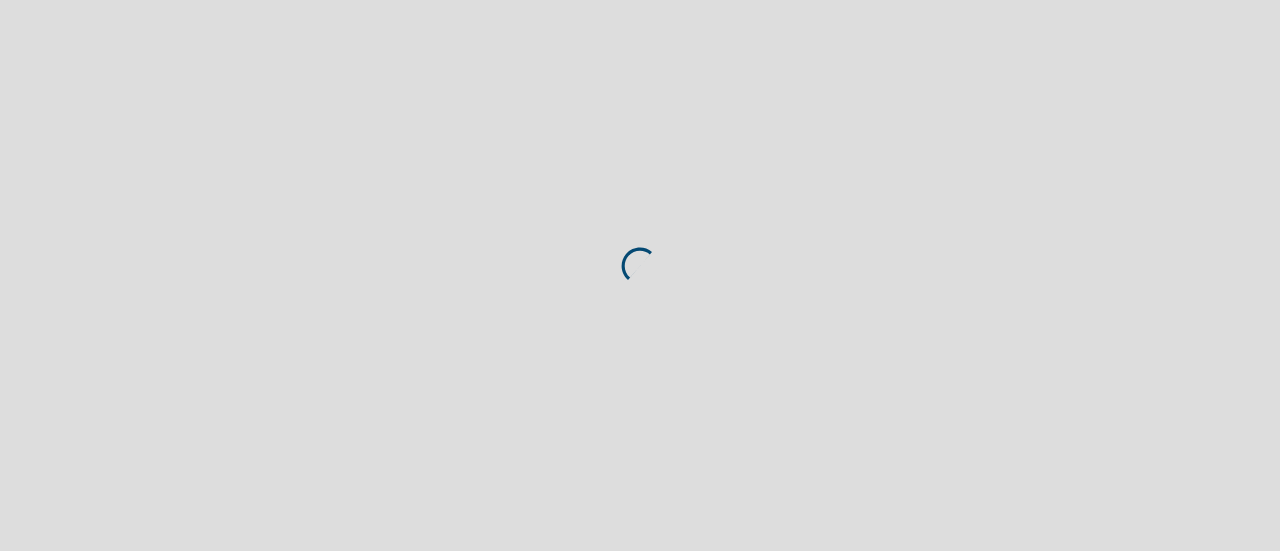 scroll, scrollTop: 0, scrollLeft: 0, axis: both 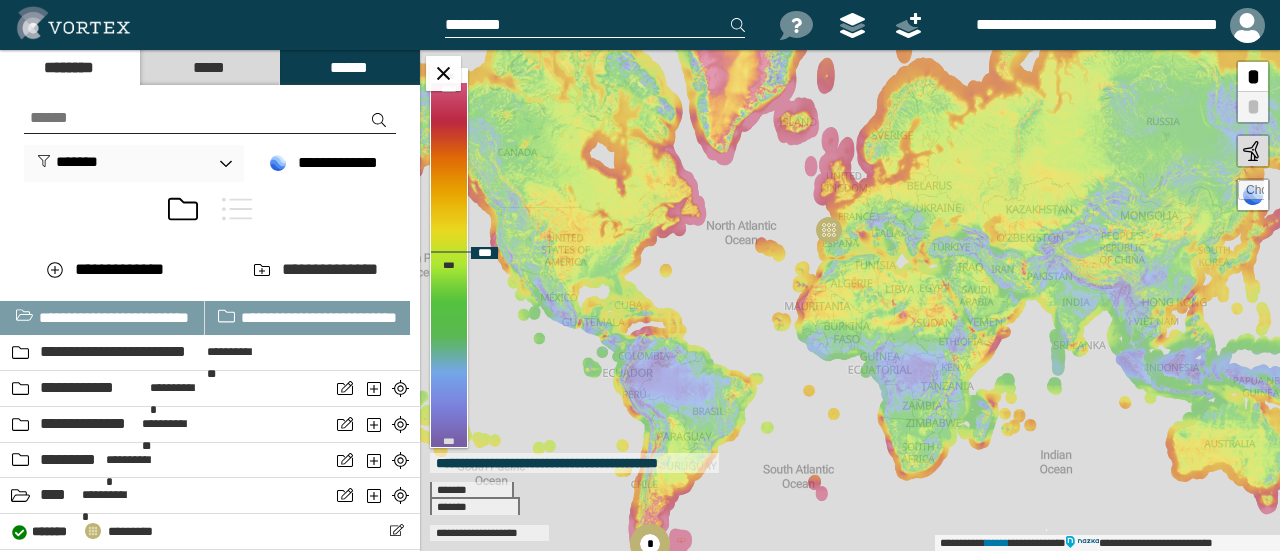 click at bounding box center [1251, 193] 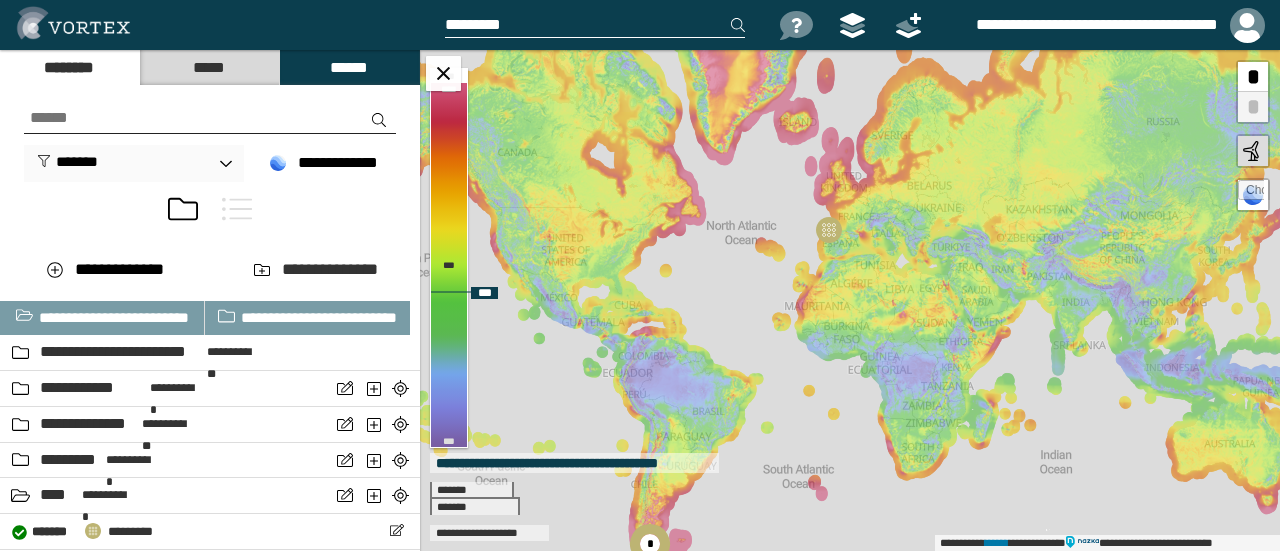 type on "**********" 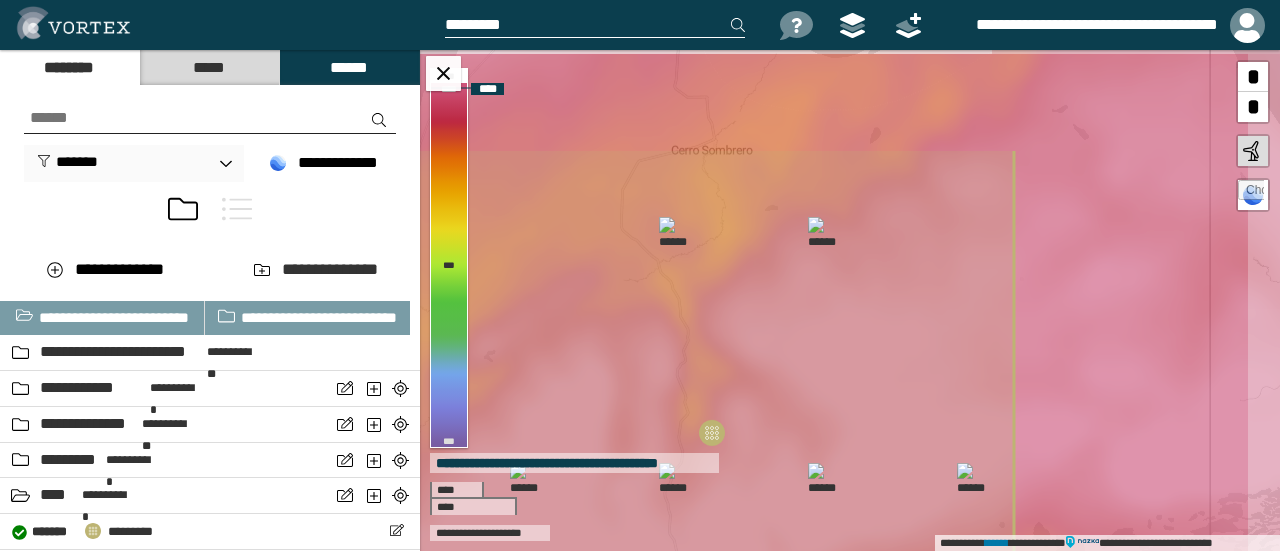 drag, startPoint x: 972, startPoint y: 185, endPoint x: 744, endPoint y: 336, distance: 273.46848 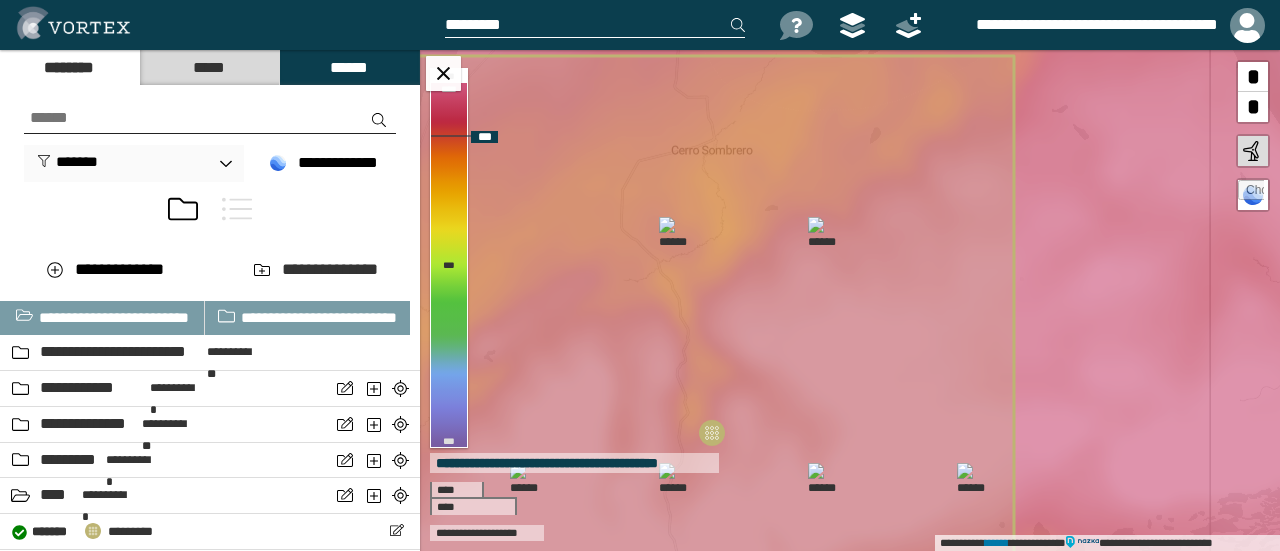 click at bounding box center [675, 233] 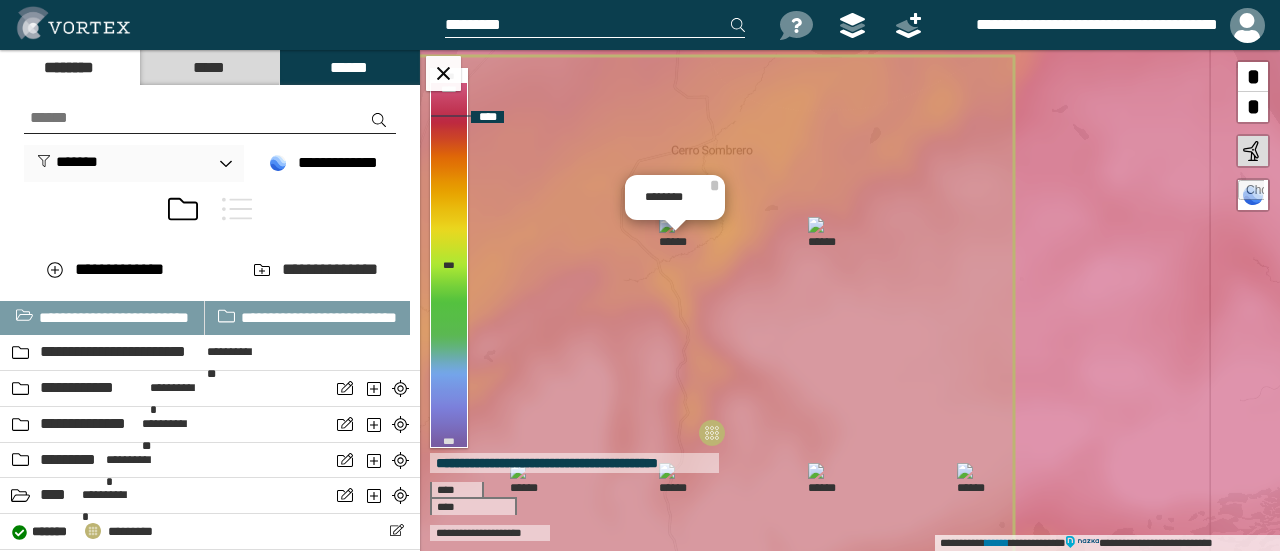 click at bounding box center (824, 233) 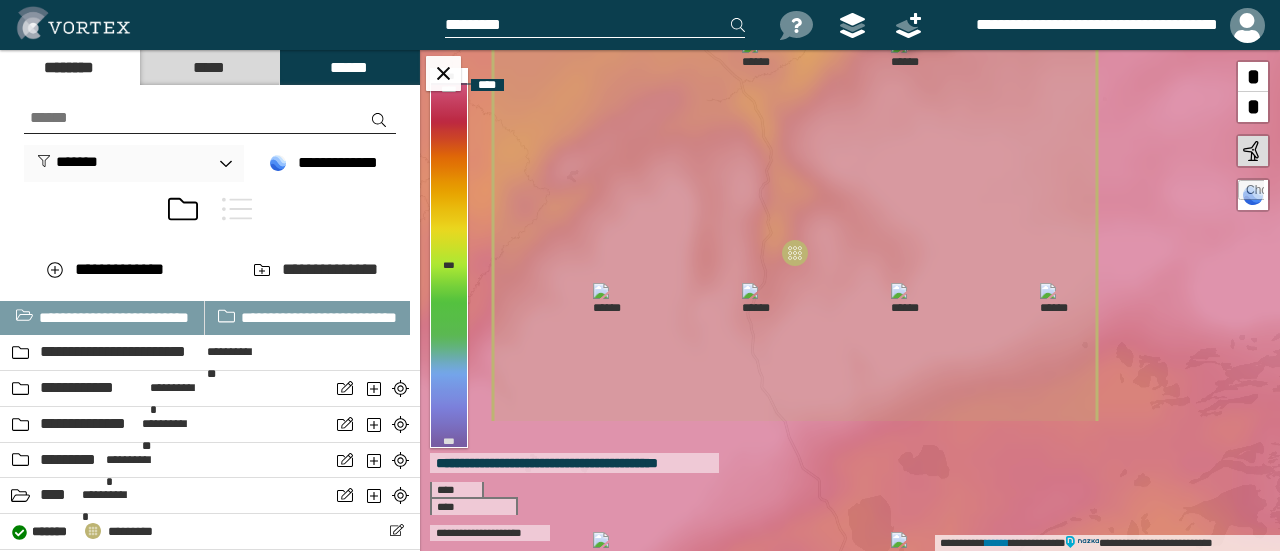drag, startPoint x: 835, startPoint y: 347, endPoint x: 926, endPoint y: 171, distance: 198.13379 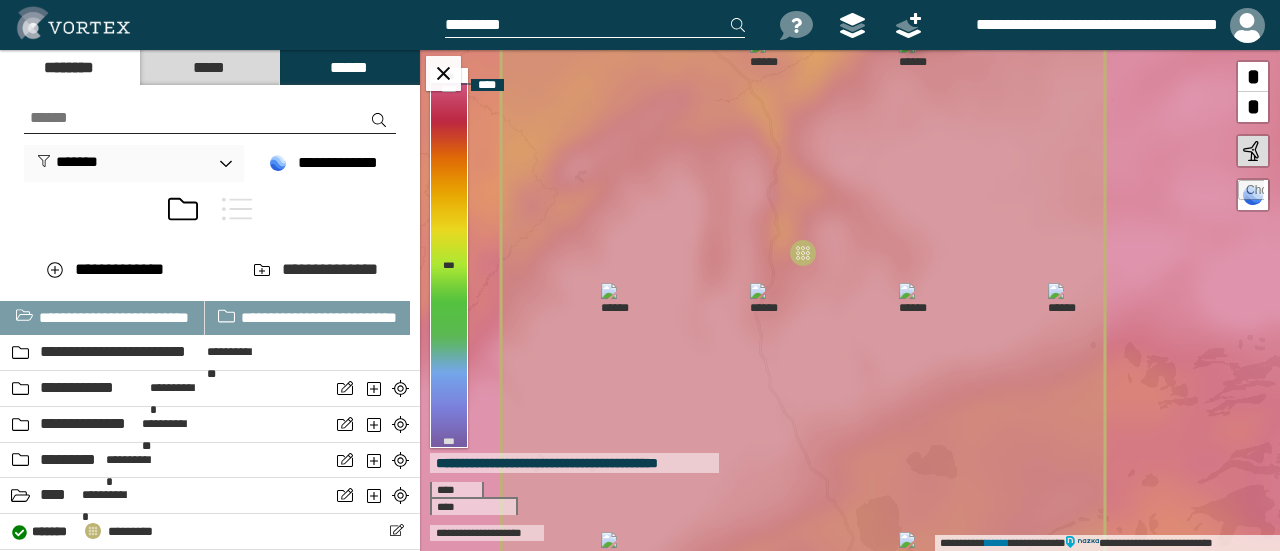 click at bounding box center (617, 299) 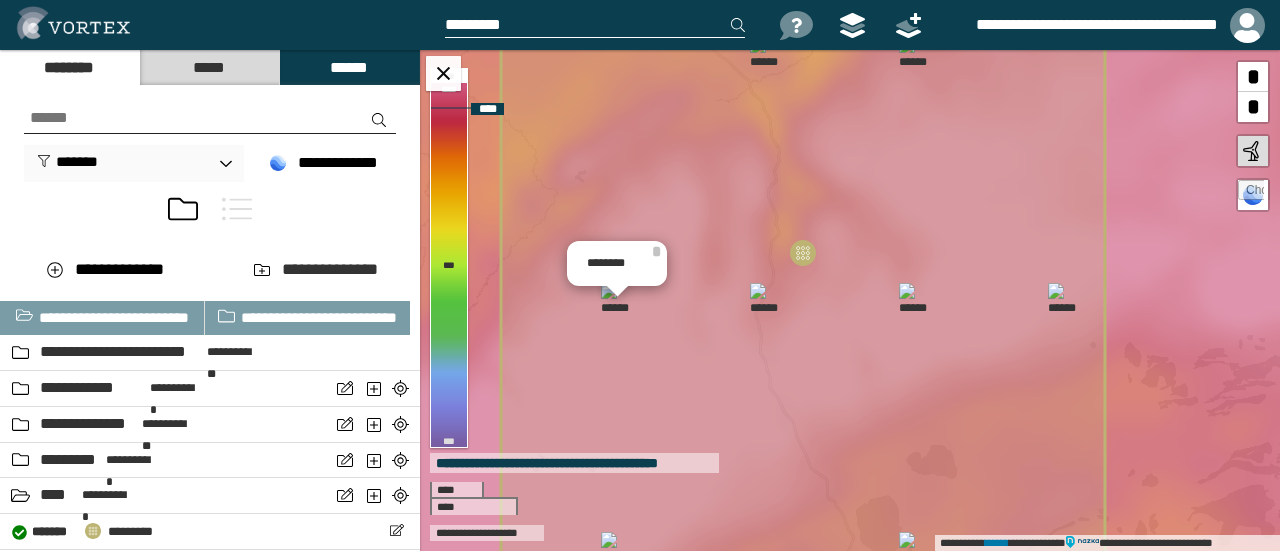 click at bounding box center [766, 299] 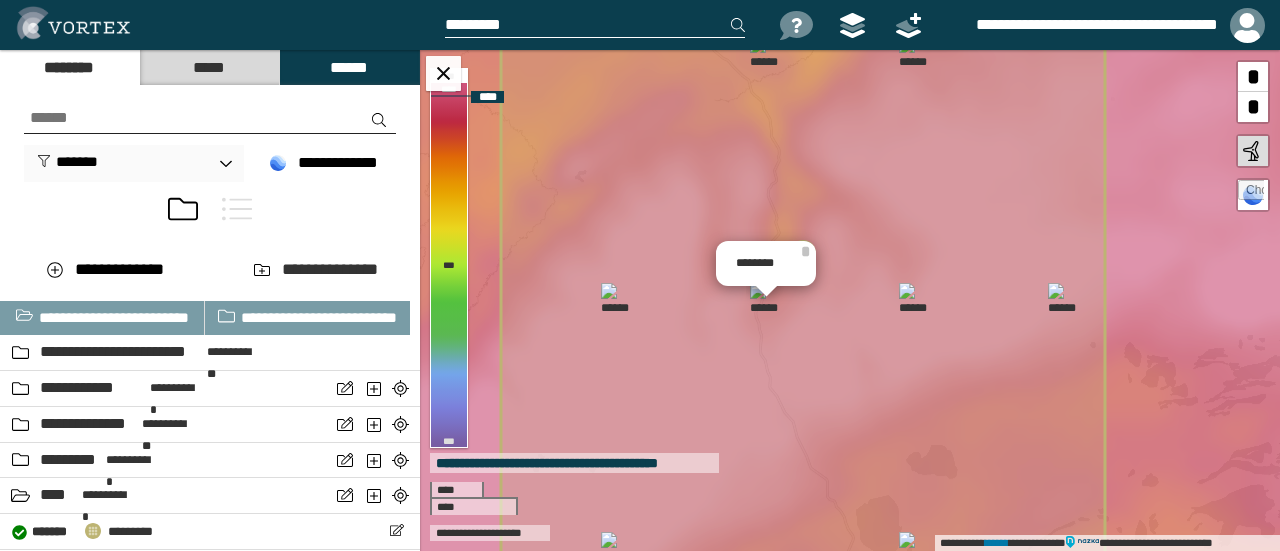 click at bounding box center (915, 299) 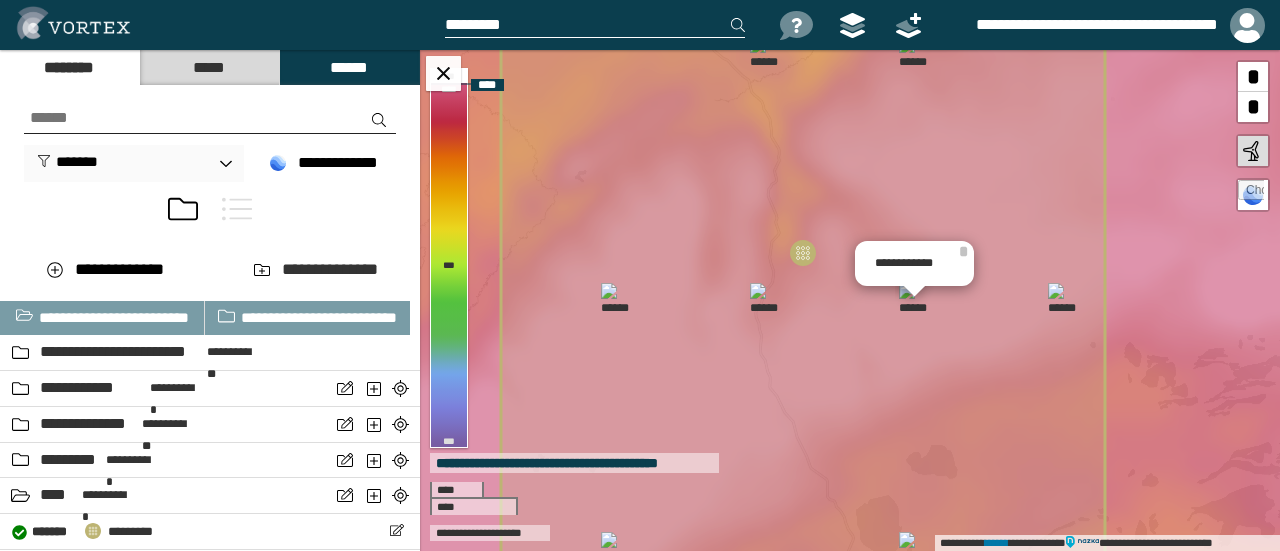 click at bounding box center [1064, 299] 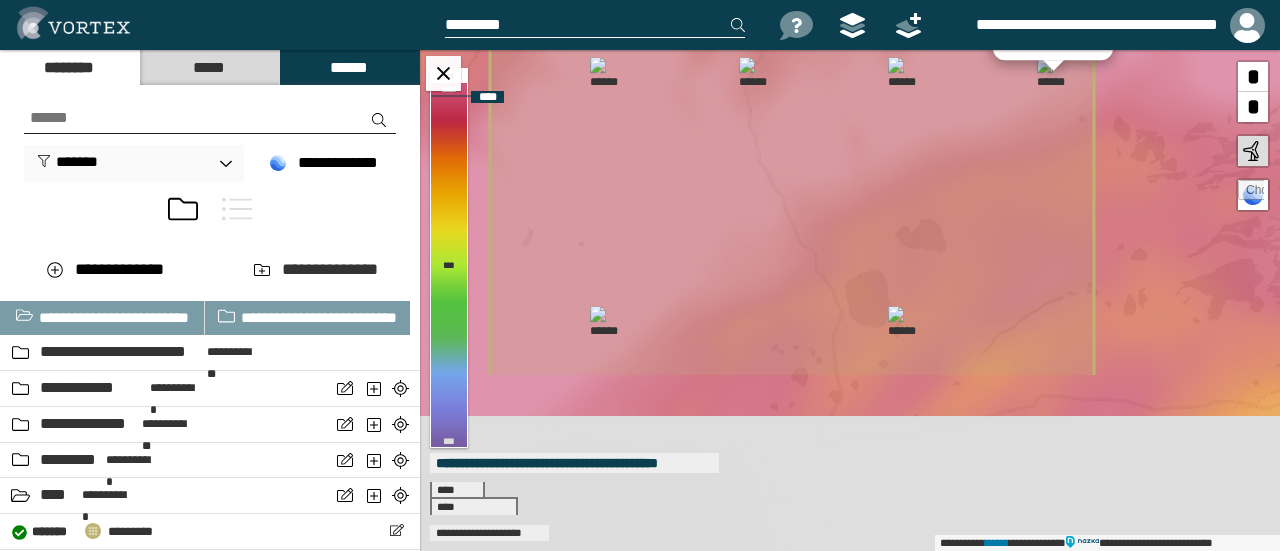 drag, startPoint x: 913, startPoint y: 337, endPoint x: 904, endPoint y: 158, distance: 179.22612 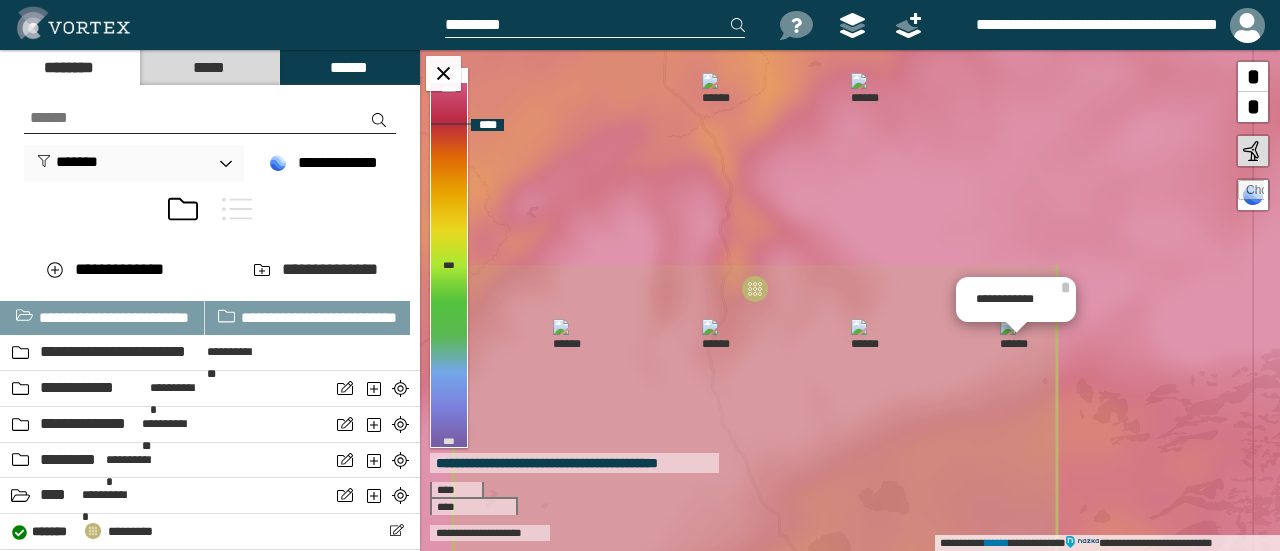 drag, startPoint x: 933, startPoint y: 215, endPoint x: 896, endPoint y: 480, distance: 267.57056 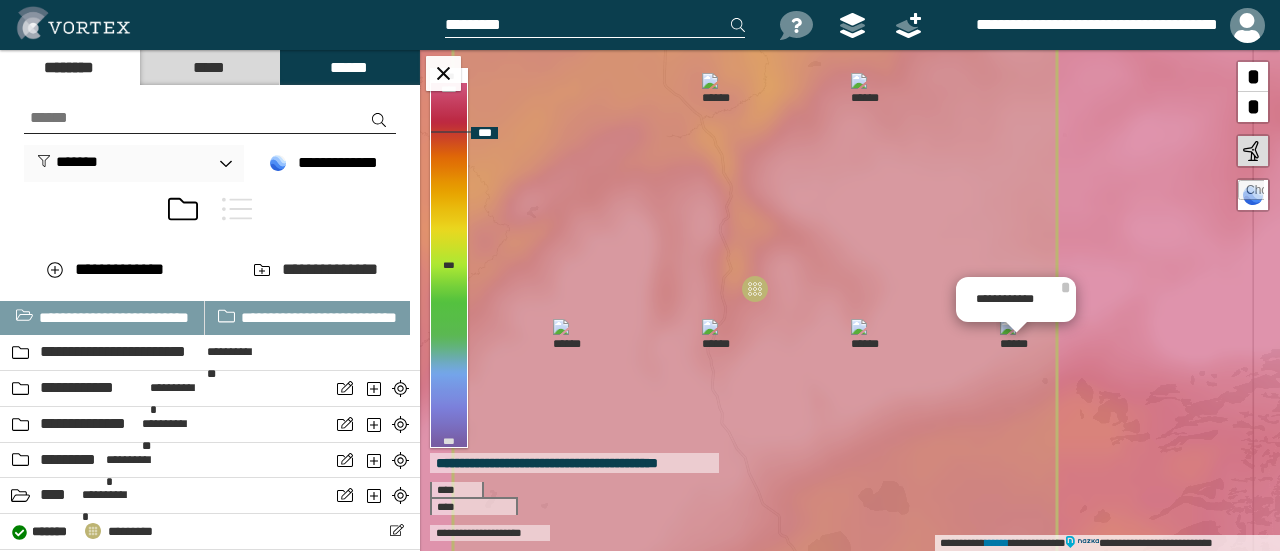 click 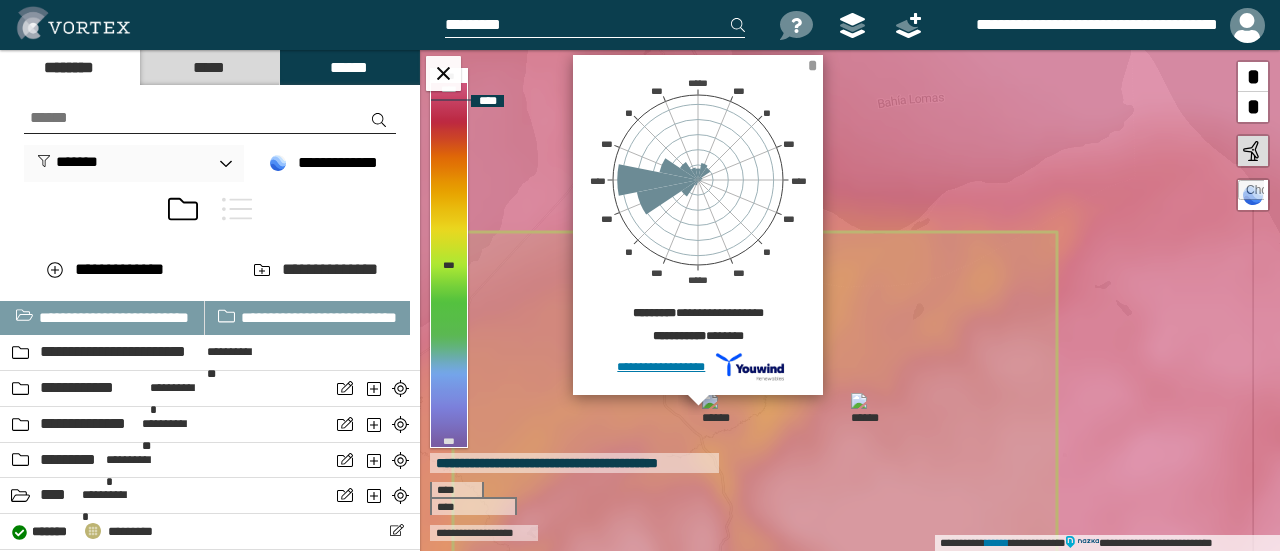 click on "*" at bounding box center [812, 65] 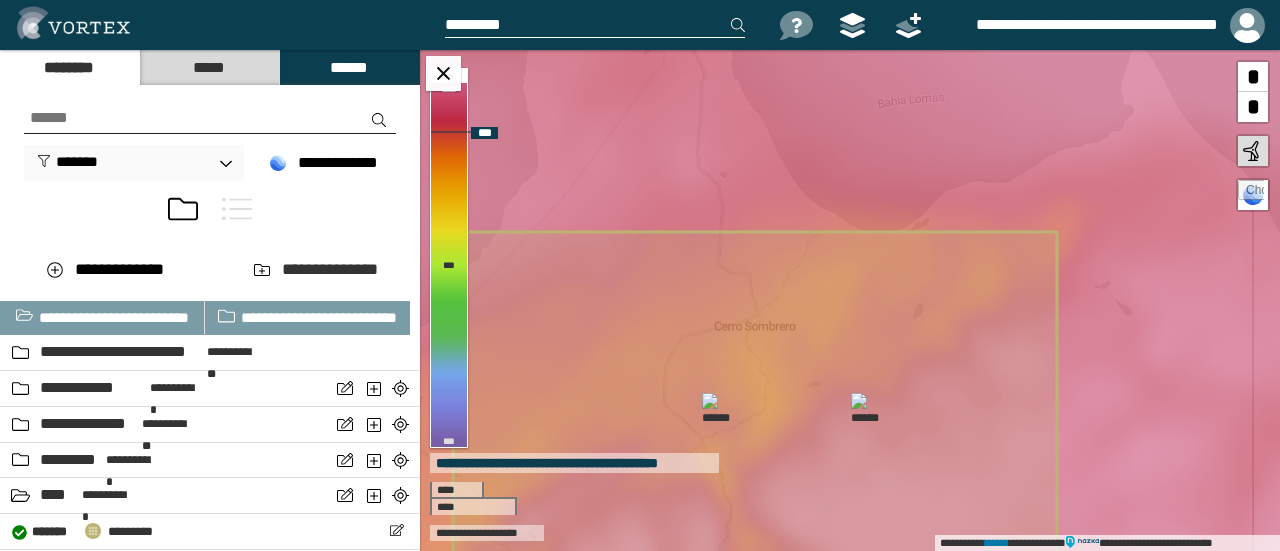 click 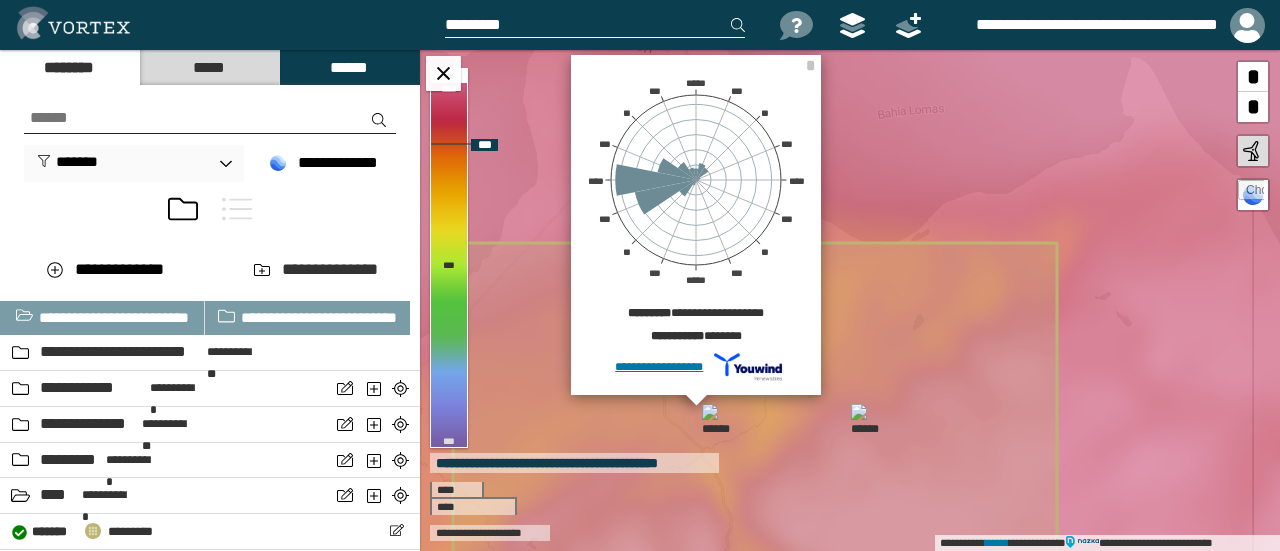 click at bounding box center (718, 420) 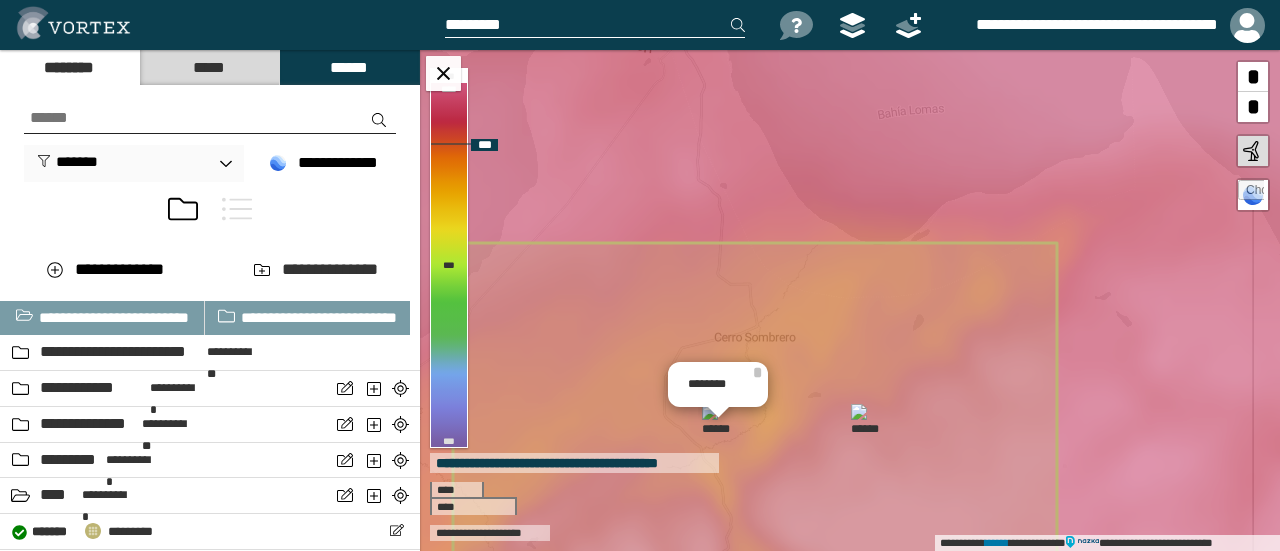 click 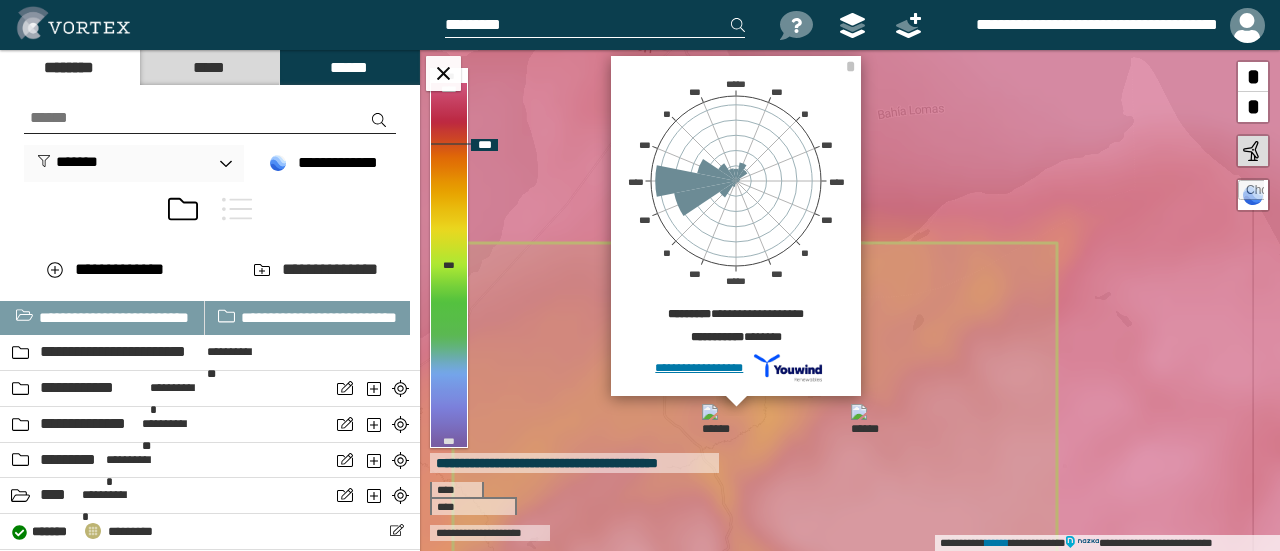 click at bounding box center [718, 420] 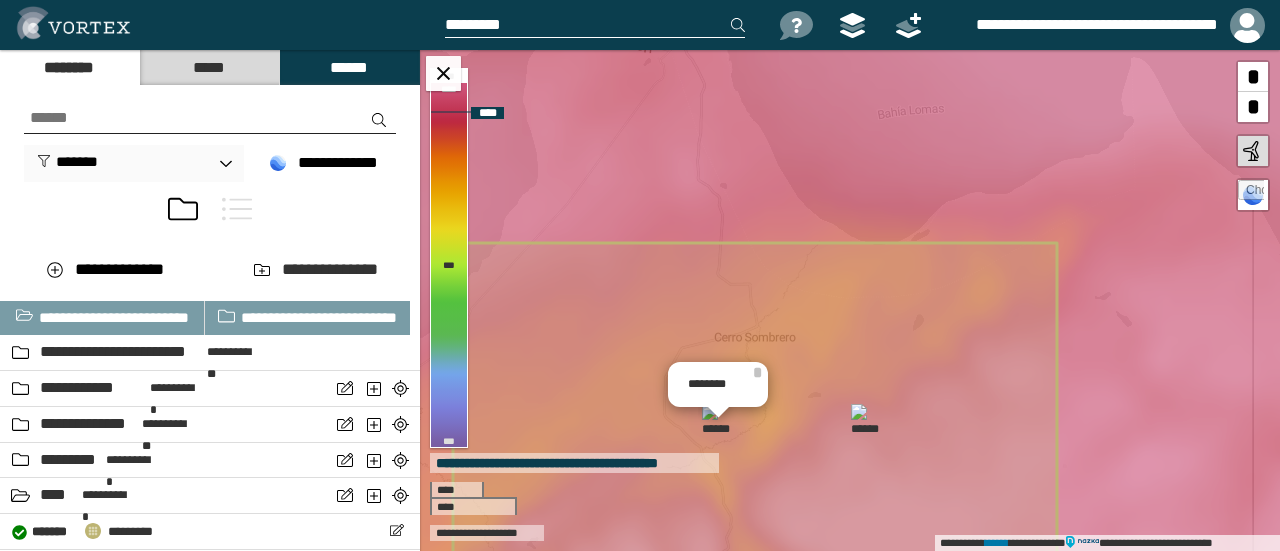 click 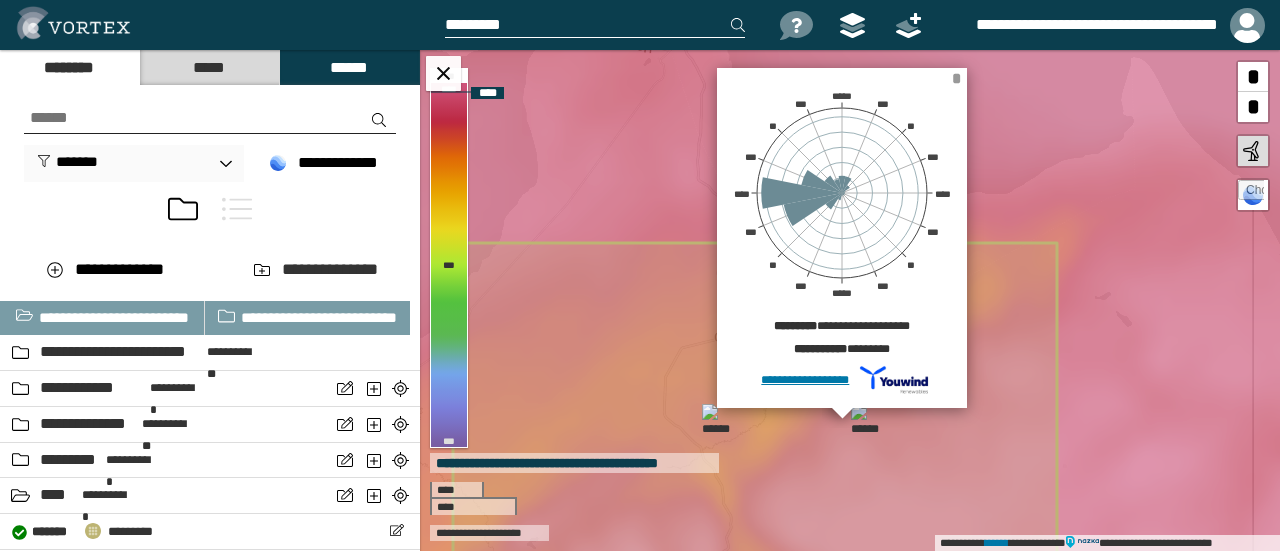 click on "*" at bounding box center [956, 78] 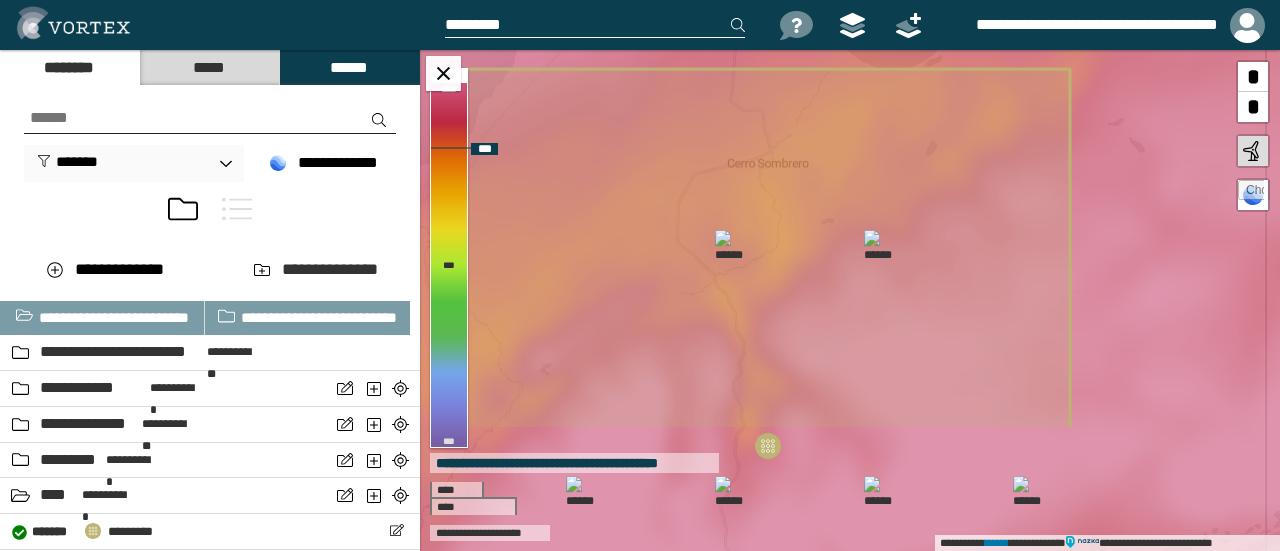 drag, startPoint x: 743, startPoint y: 375, endPoint x: 756, endPoint y: 220, distance: 155.5442 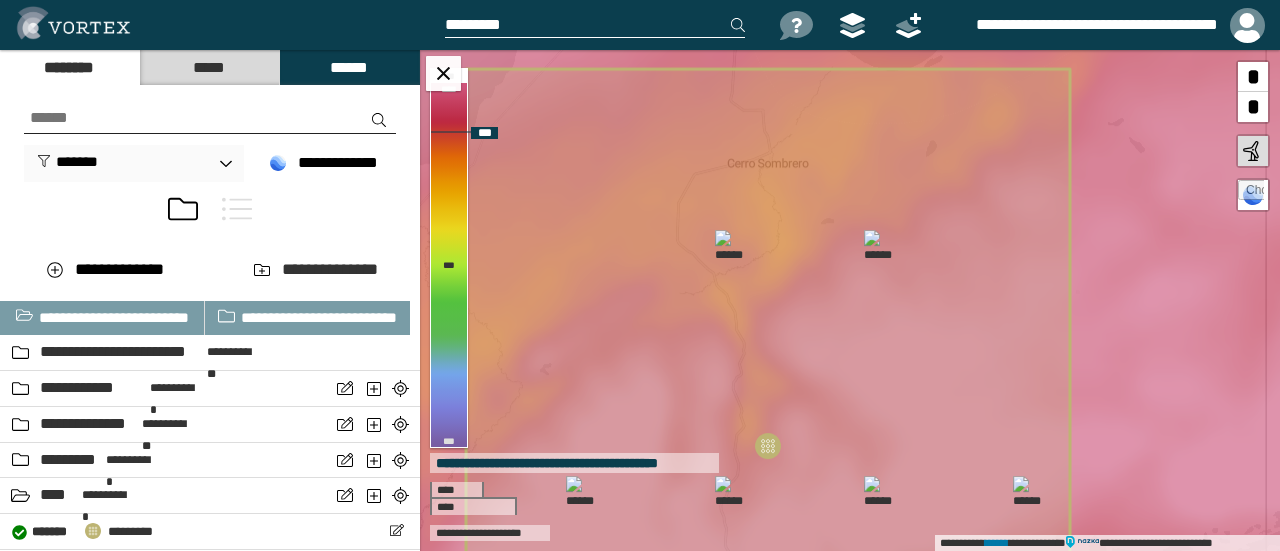 click 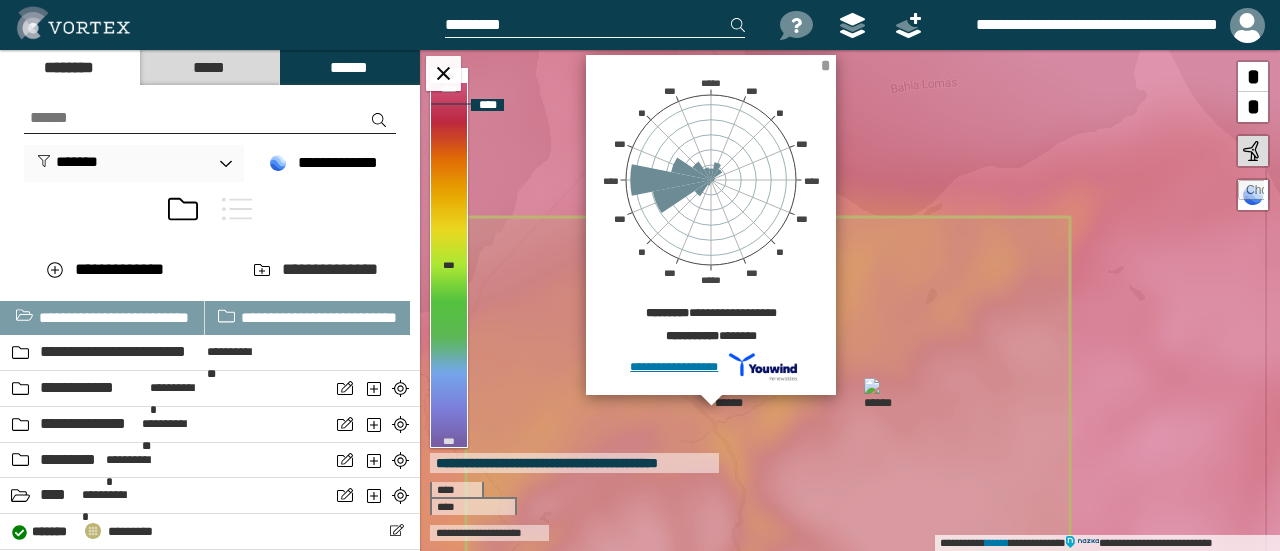 click on "*" at bounding box center (825, 65) 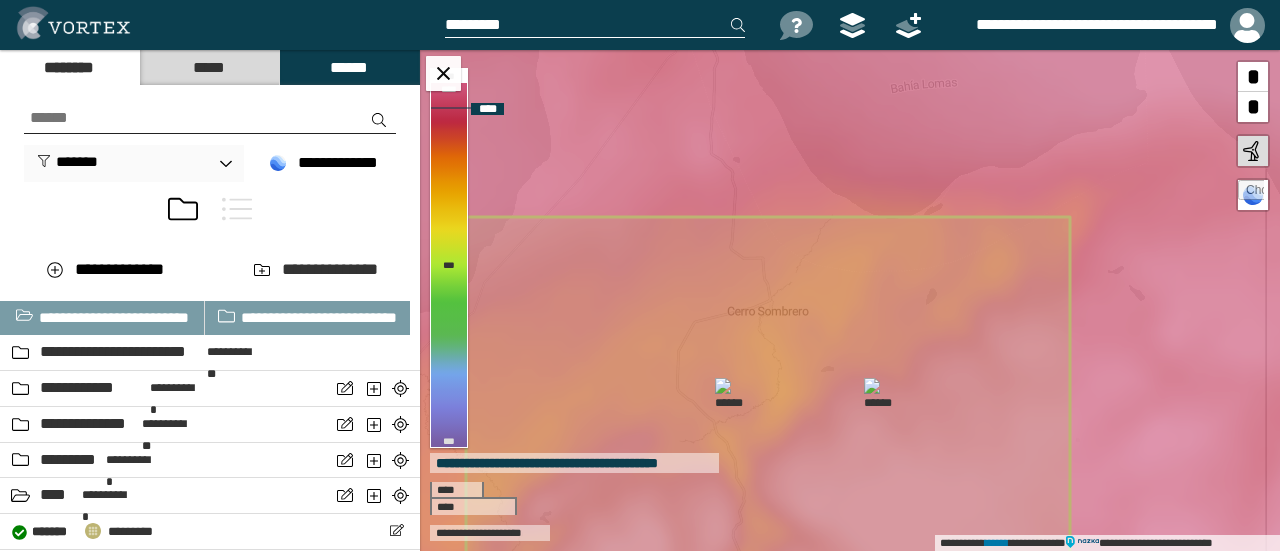 click 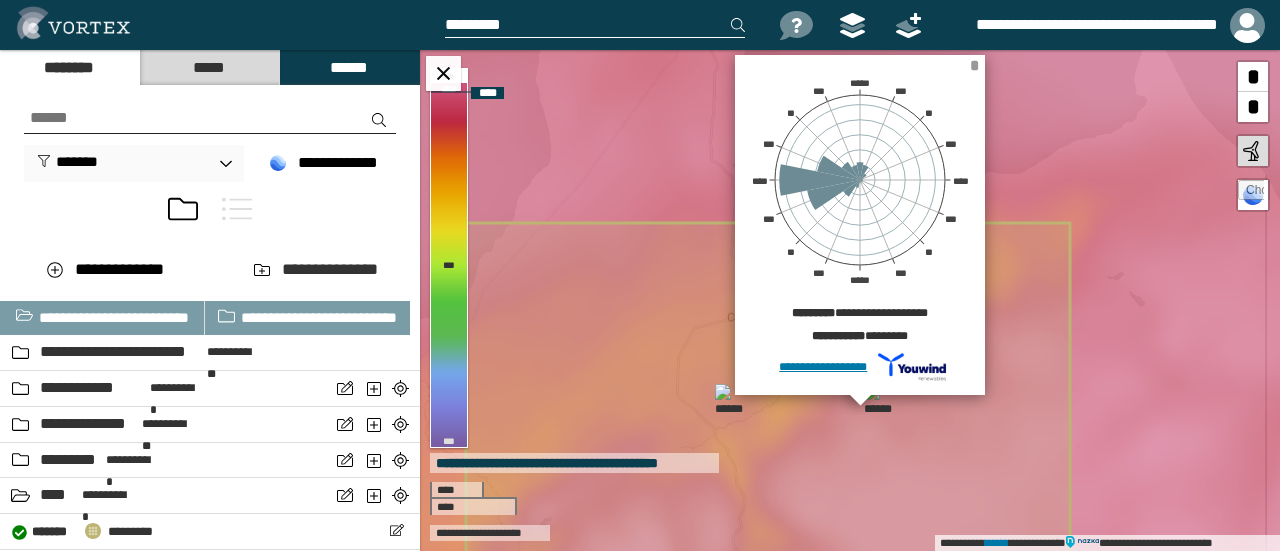 click on "*" at bounding box center [974, 65] 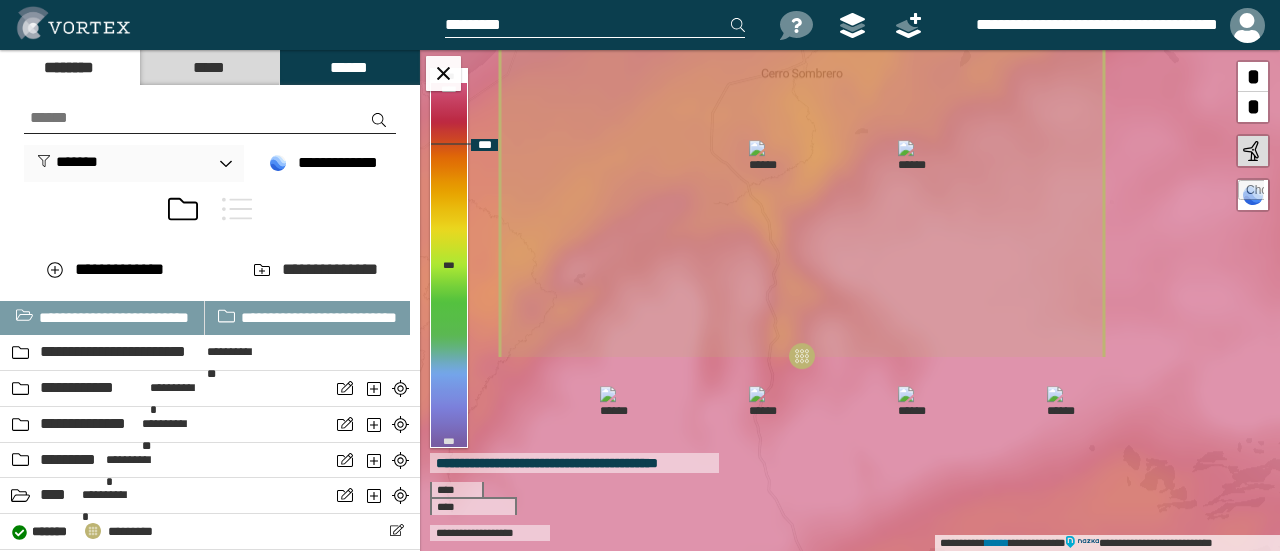 drag, startPoint x: 833, startPoint y: 282, endPoint x: 873, endPoint y: 79, distance: 206.90337 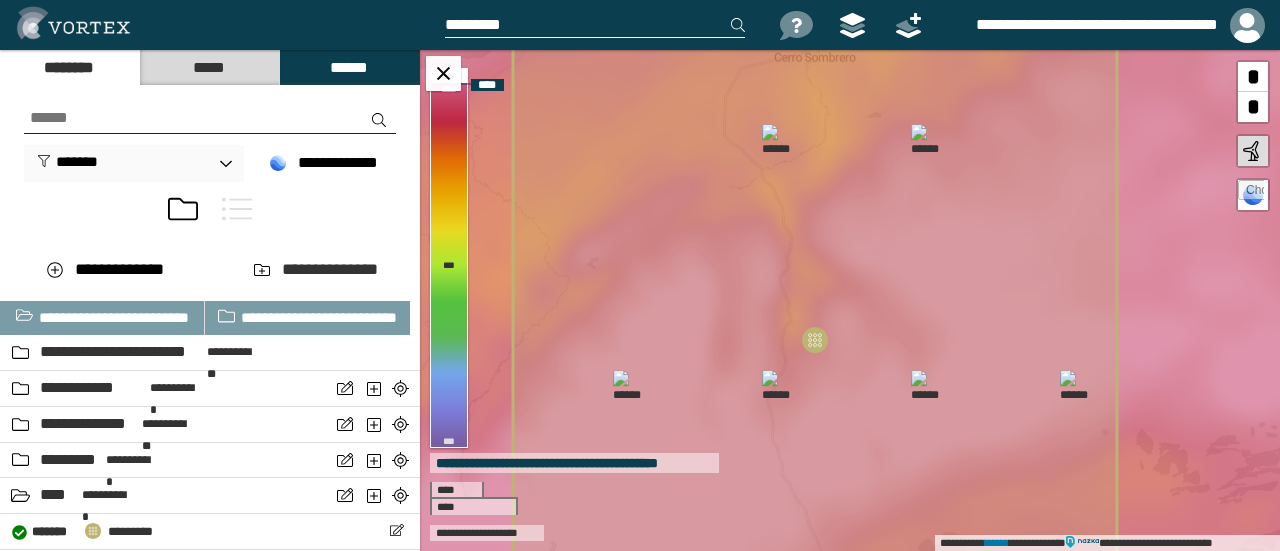 click 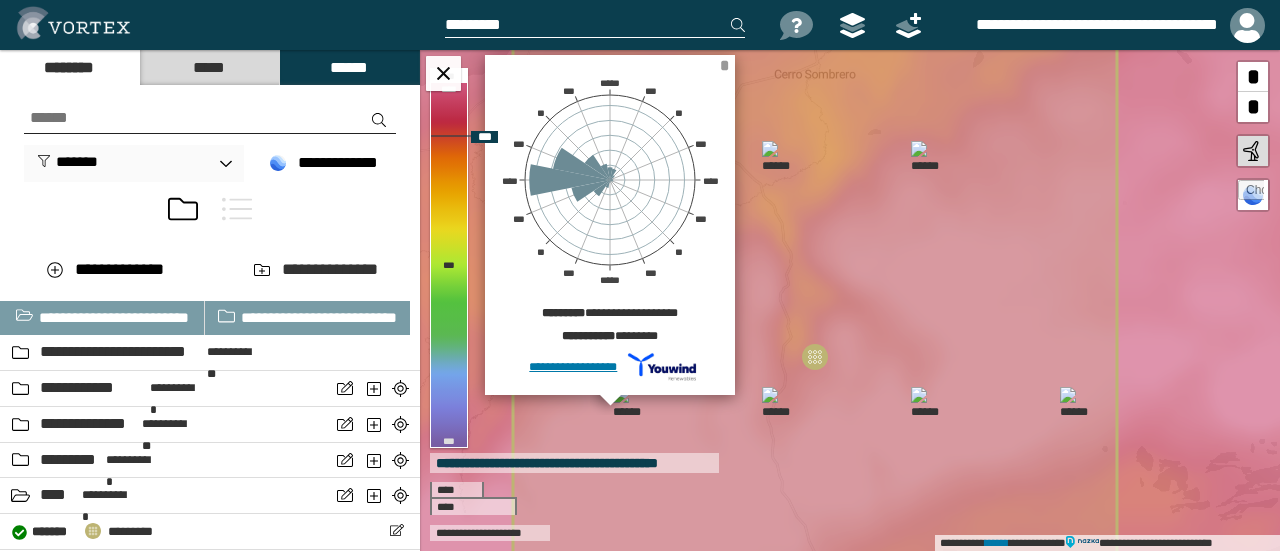 click on "*" at bounding box center (724, 65) 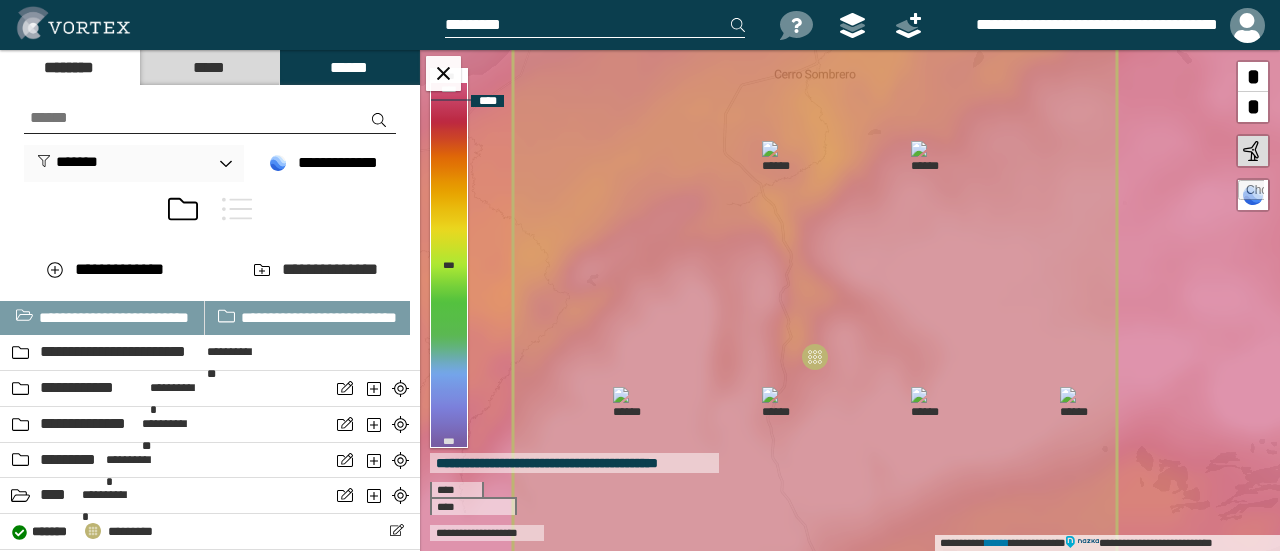 click 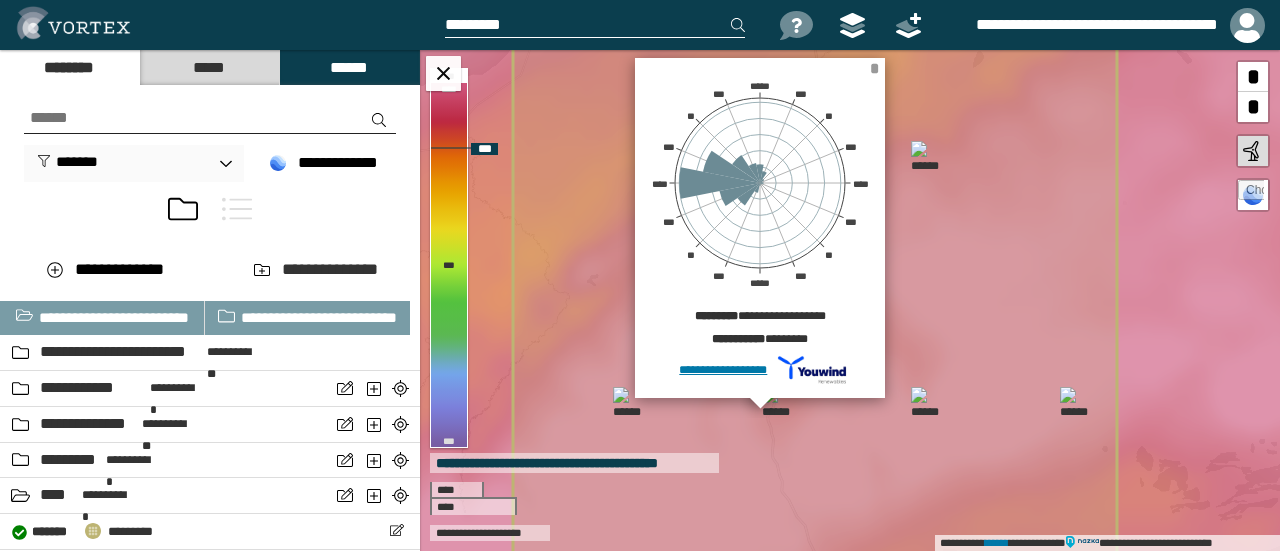 click on "*" at bounding box center [874, 68] 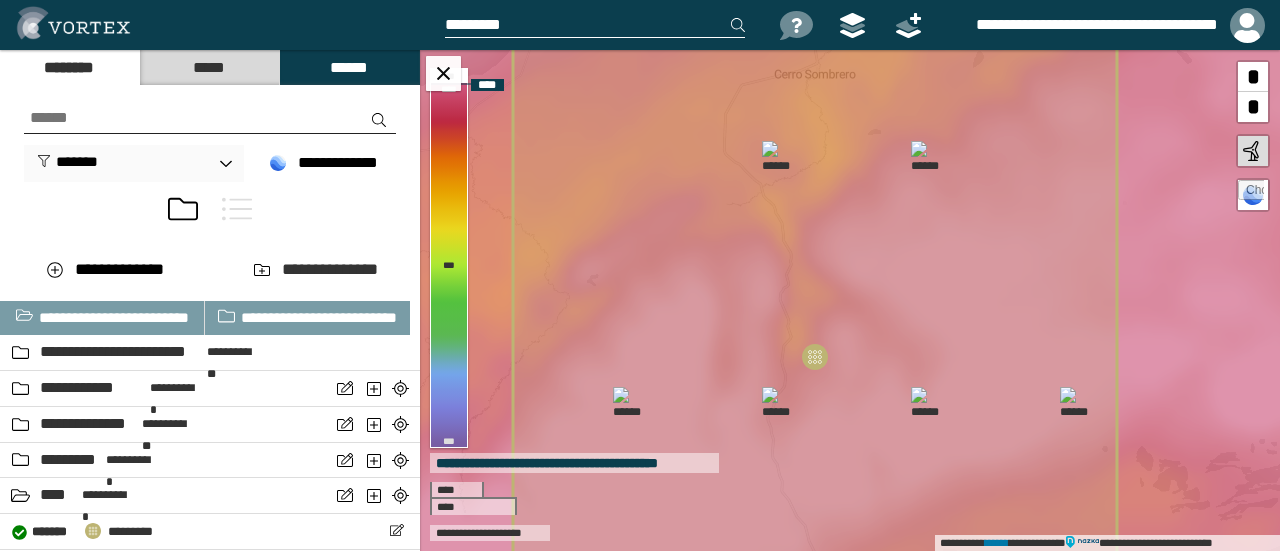 click 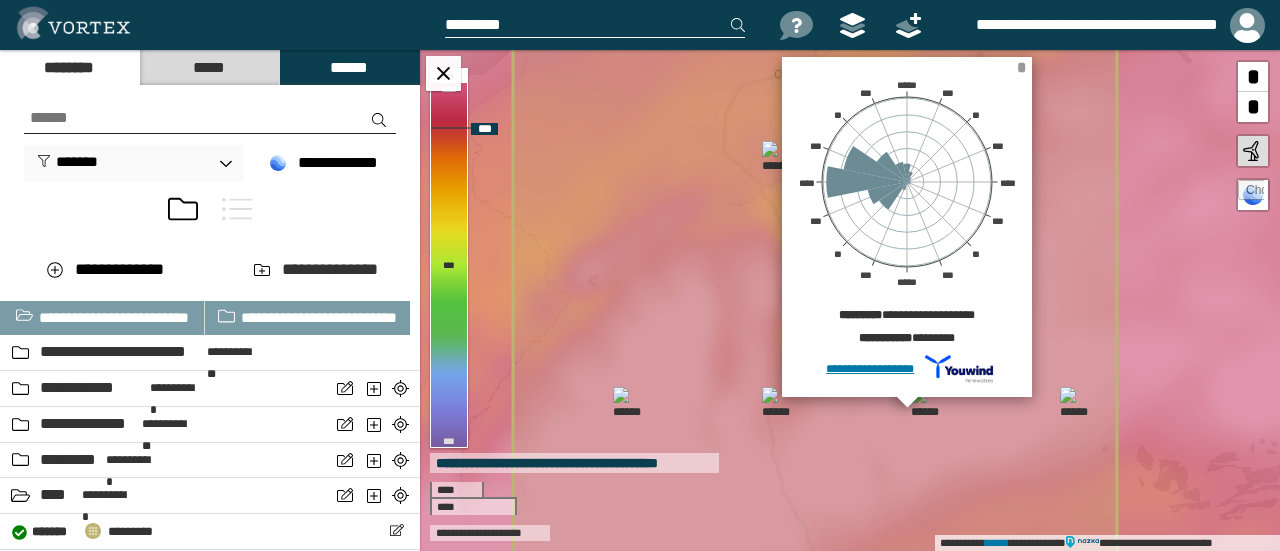 click on "*" at bounding box center [1021, 67] 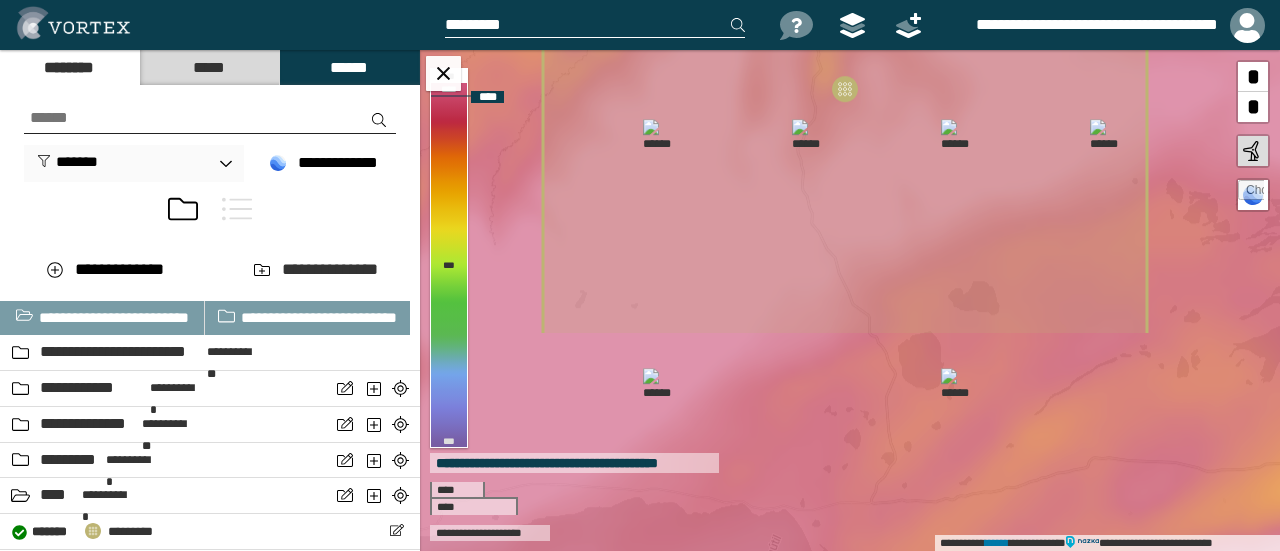 drag, startPoint x: 868, startPoint y: 373, endPoint x: 896, endPoint y: 97, distance: 277.41666 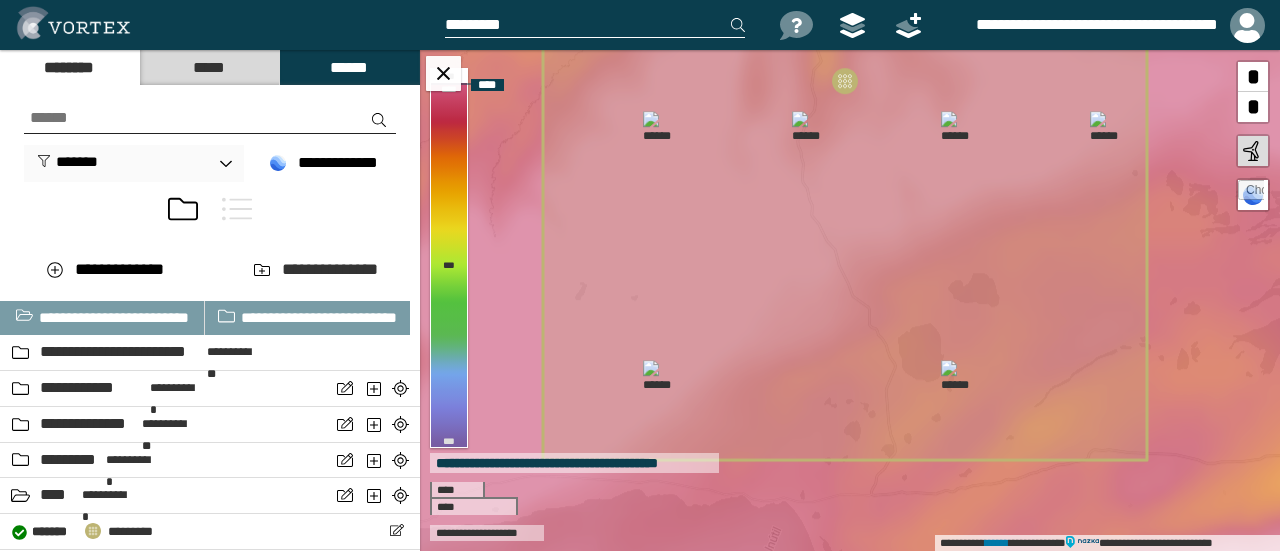 click 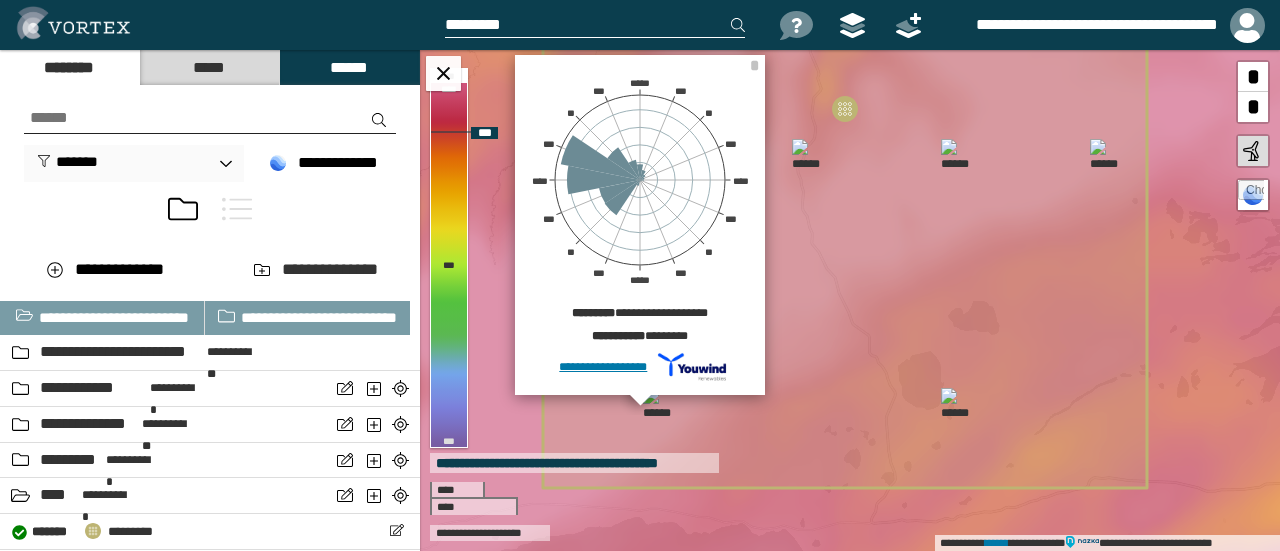 click 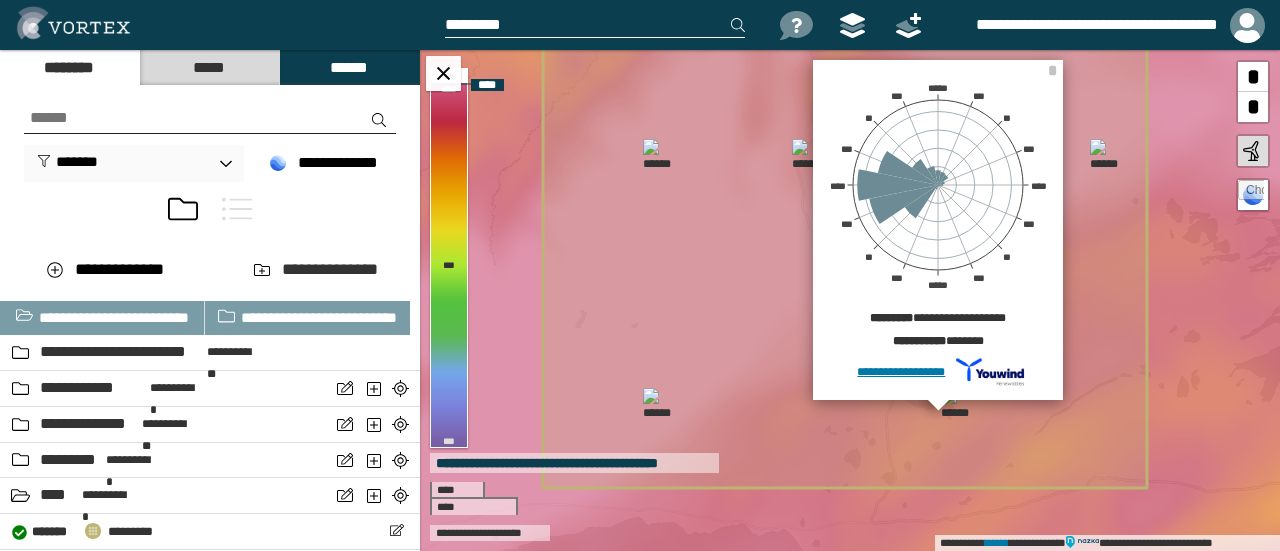 click 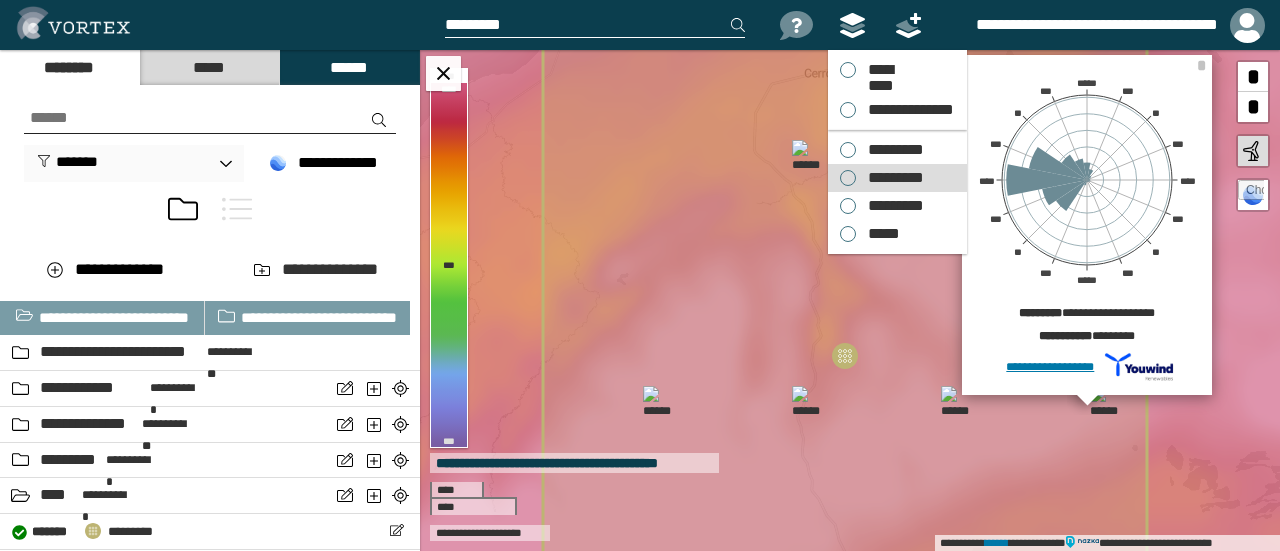 click on "*********" at bounding box center [891, 178] 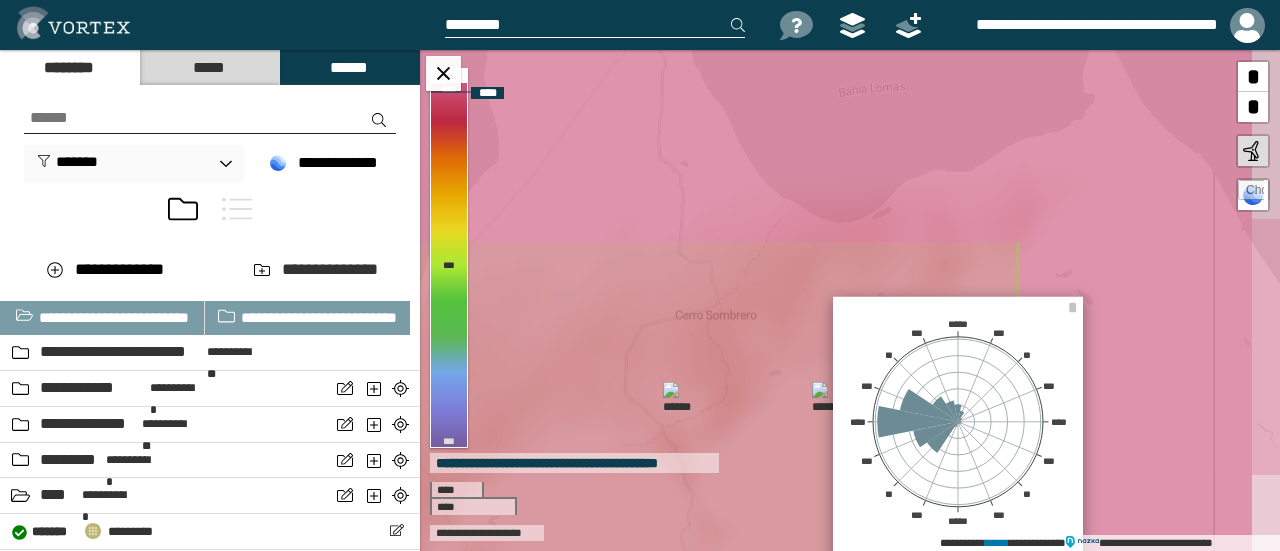 drag, startPoint x: 766, startPoint y: 207, endPoint x: 640, endPoint y: 449, distance: 272.83694 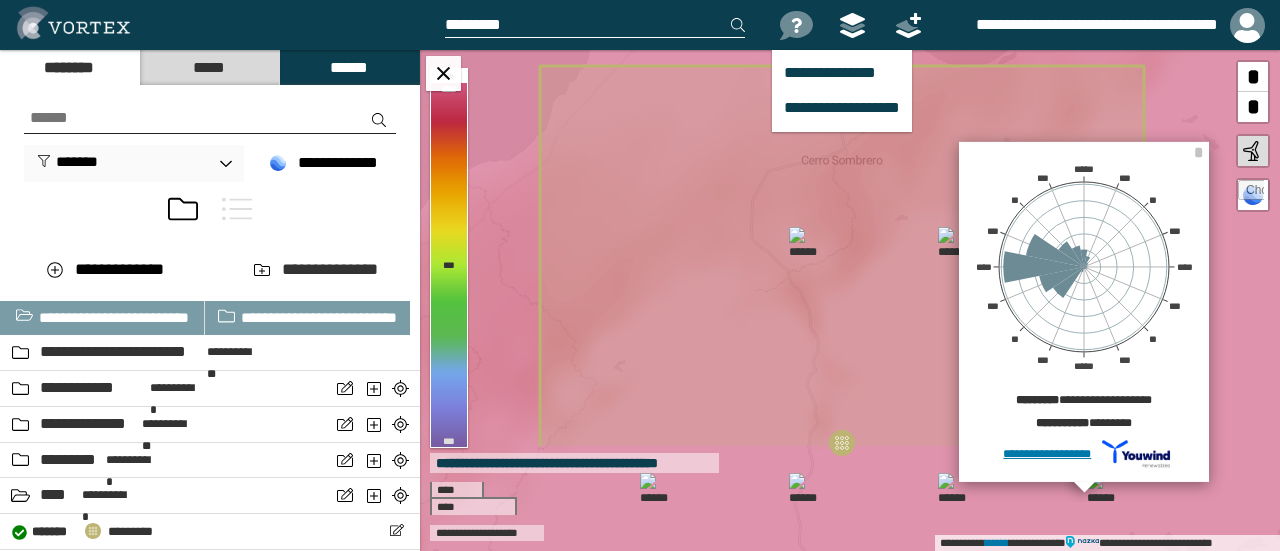 drag, startPoint x: 693, startPoint y: 281, endPoint x: 802, endPoint y: 47, distance: 258.14145 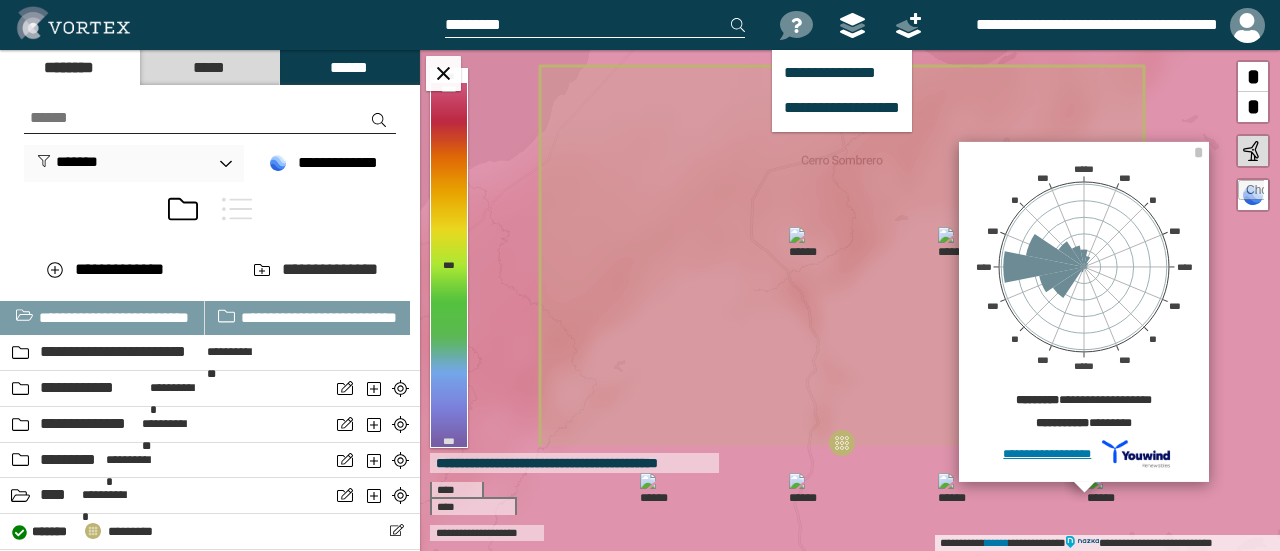 click on "[FIRST] [LAST] [STREET] [CITY], [STATE] [ZIP] [COUNTRY] [PHONE] [EMAIL] [USERNAME] [PASSWORD] [BIRTHDATE] [AGE] [GENDER] [OCCUPATION] [MARITAL_STATUS] [NATIONALITY] [PASSPORT_NUMBER] [DRIVER_LICENSE] [CREDIT_CARD] [EXPIRY_DATE] [CVV] [BANK_NAME] [ACCOUNT_NUMBER] [ROUTING_NUMBER] [IBAN] [SWIFT_CODE] [SSN]" at bounding box center [640, 275] 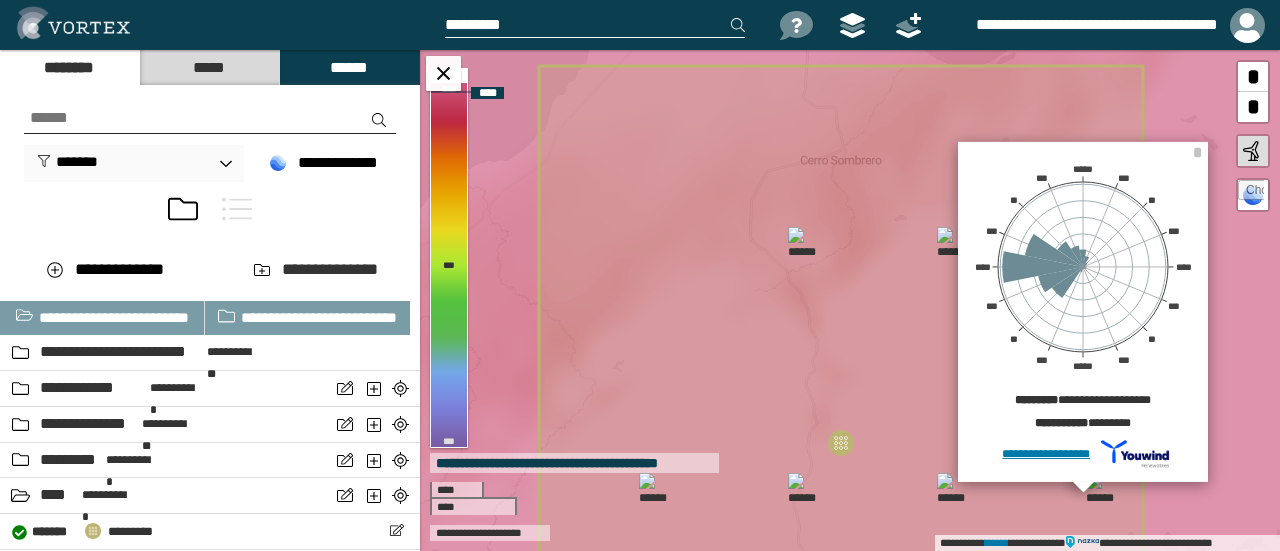 click 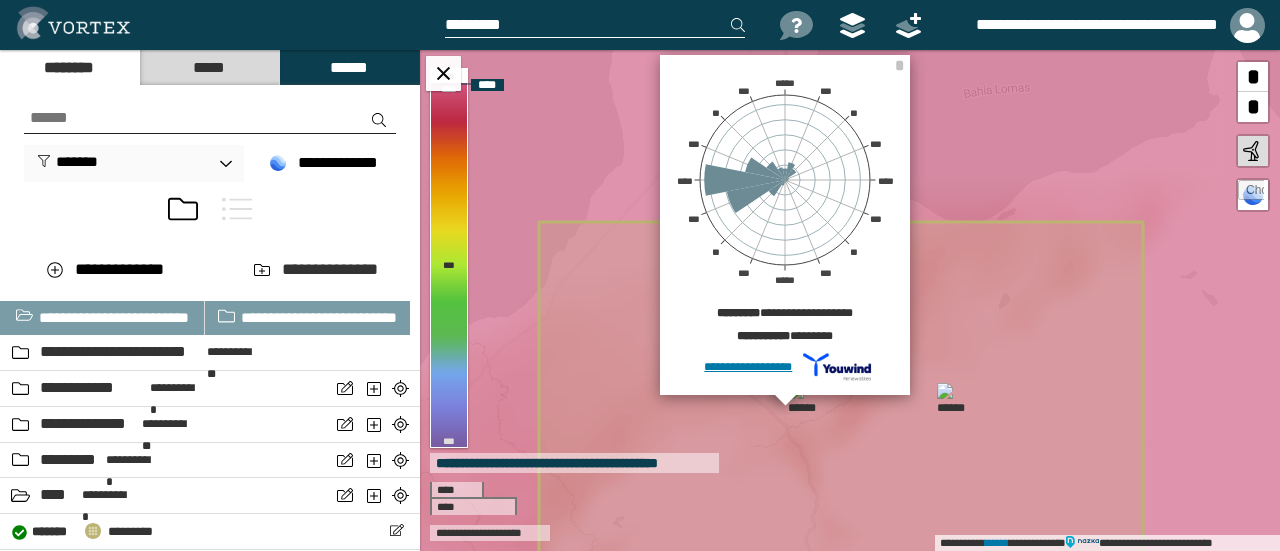 click 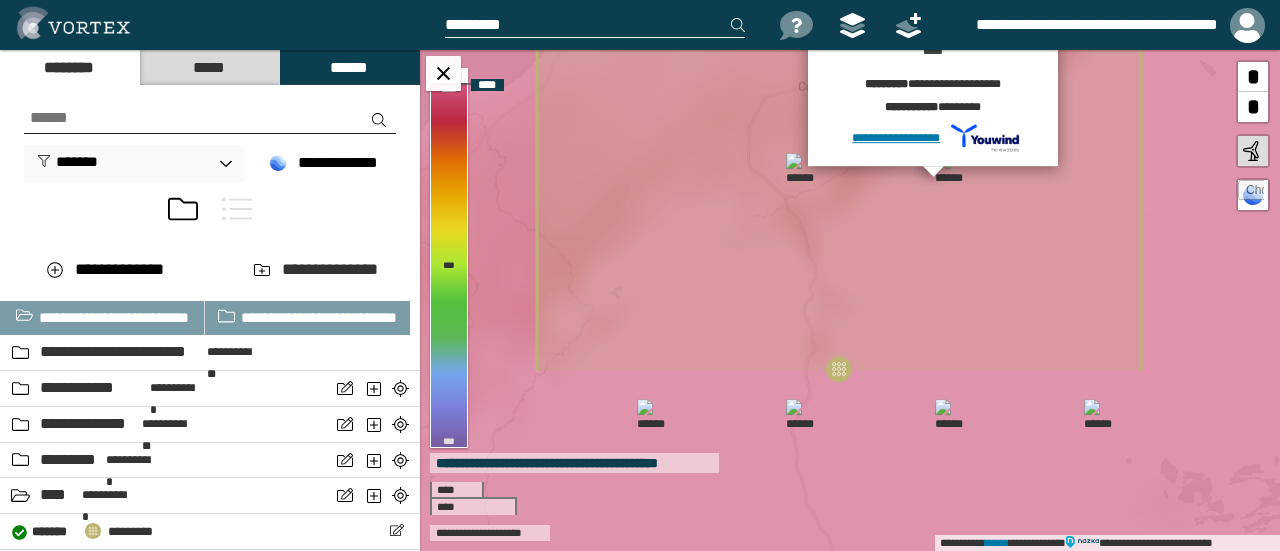 drag, startPoint x: 946, startPoint y: 409, endPoint x: 913, endPoint y: 227, distance: 184.96756 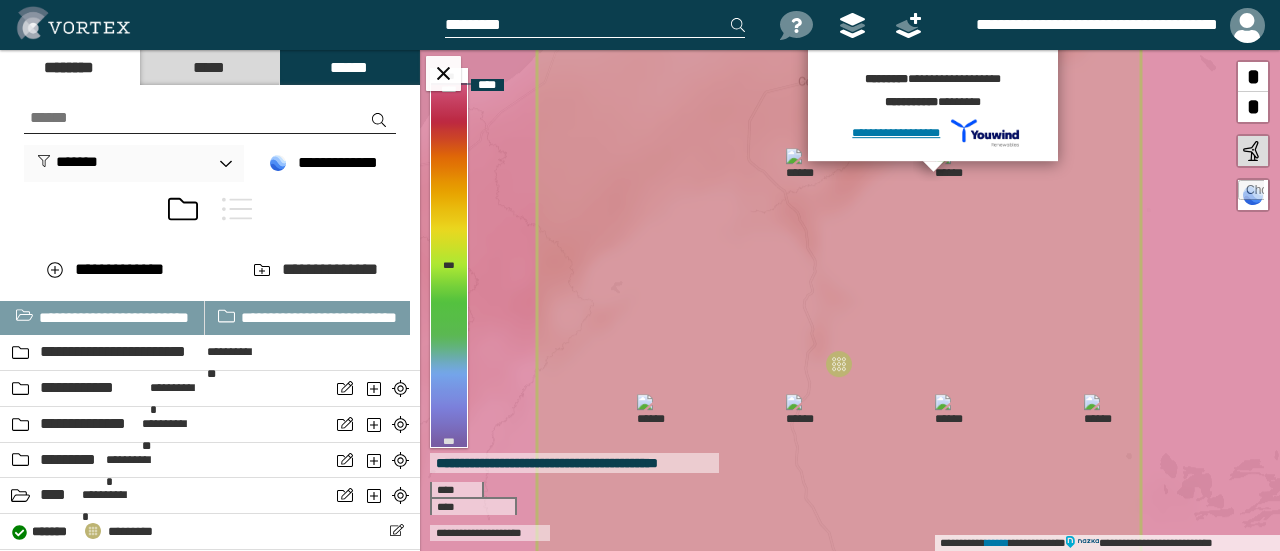 click 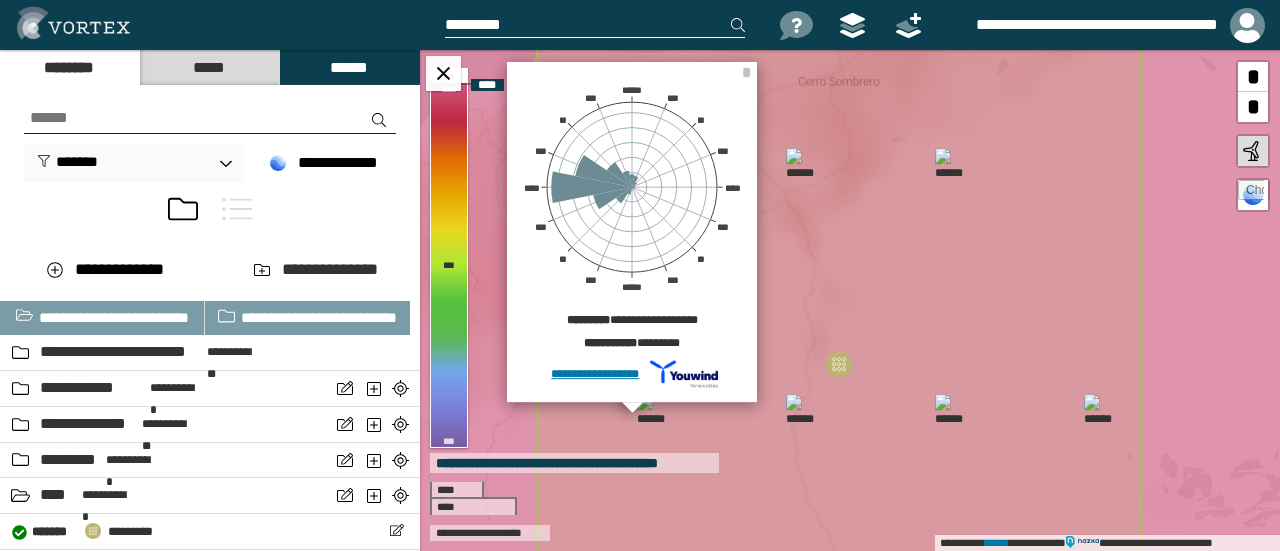 click at bounding box center (802, 410) 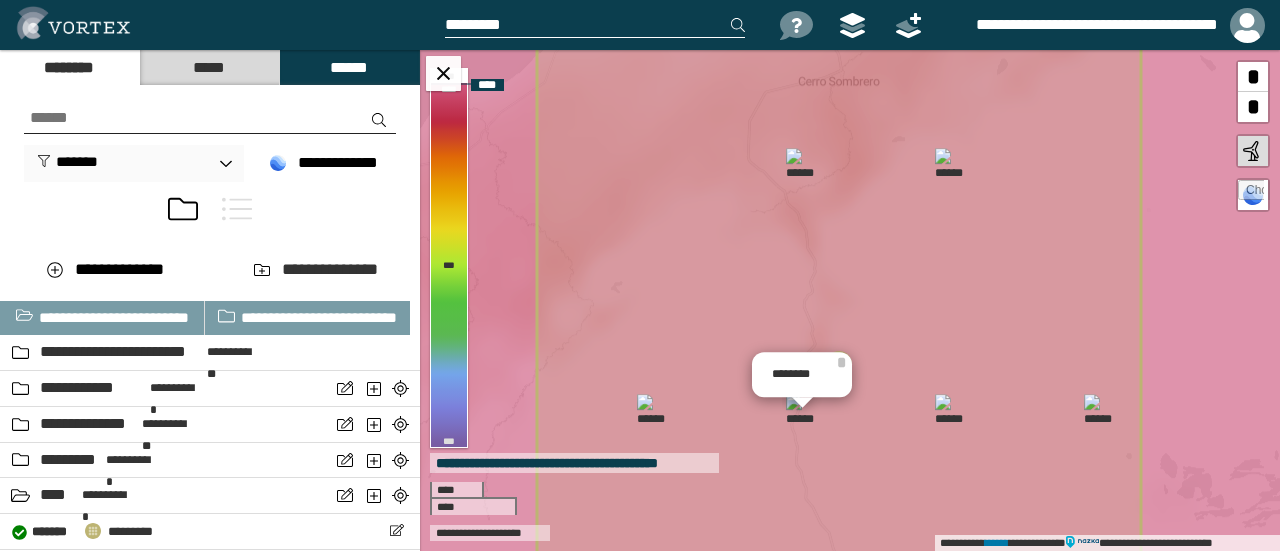 click 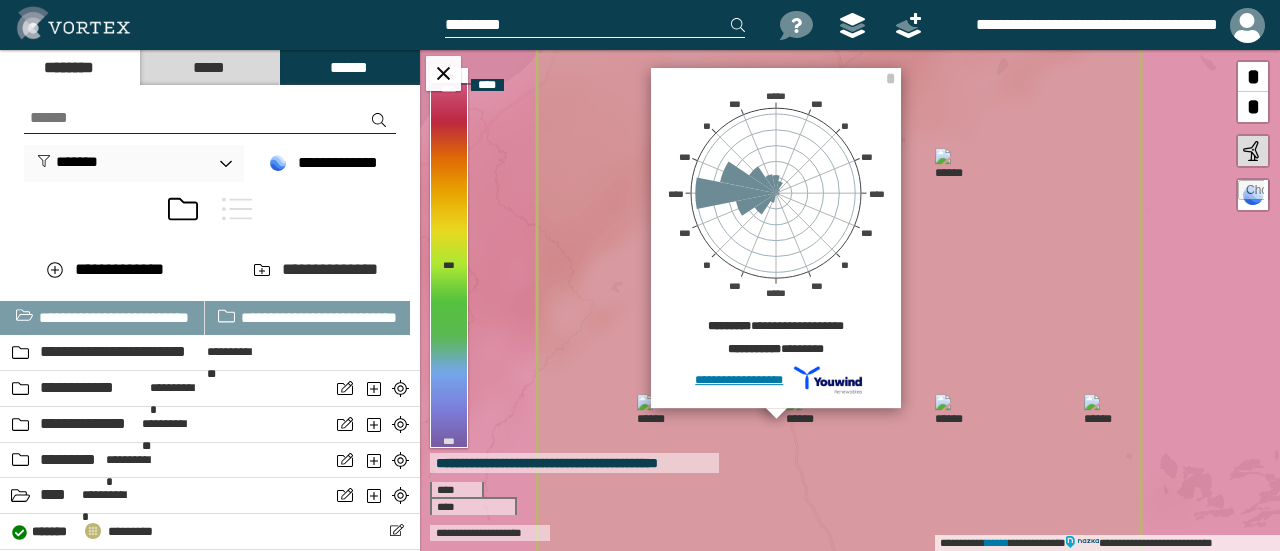 click at bounding box center [951, 410] 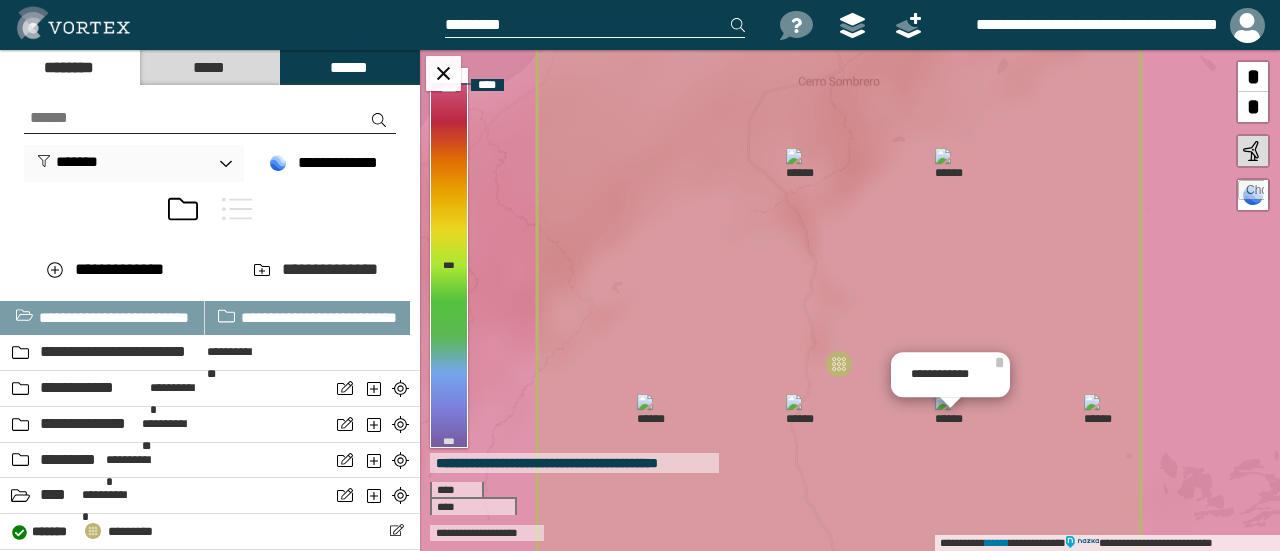 click 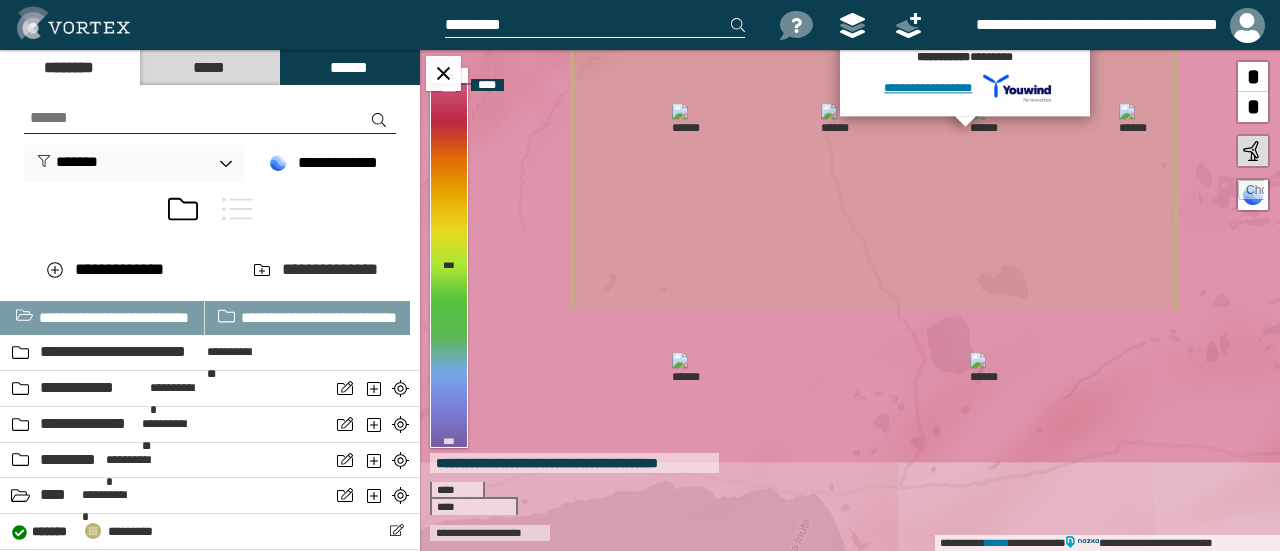 drag, startPoint x: 1016, startPoint y: 461, endPoint x: 1052, endPoint y: 168, distance: 295.2033 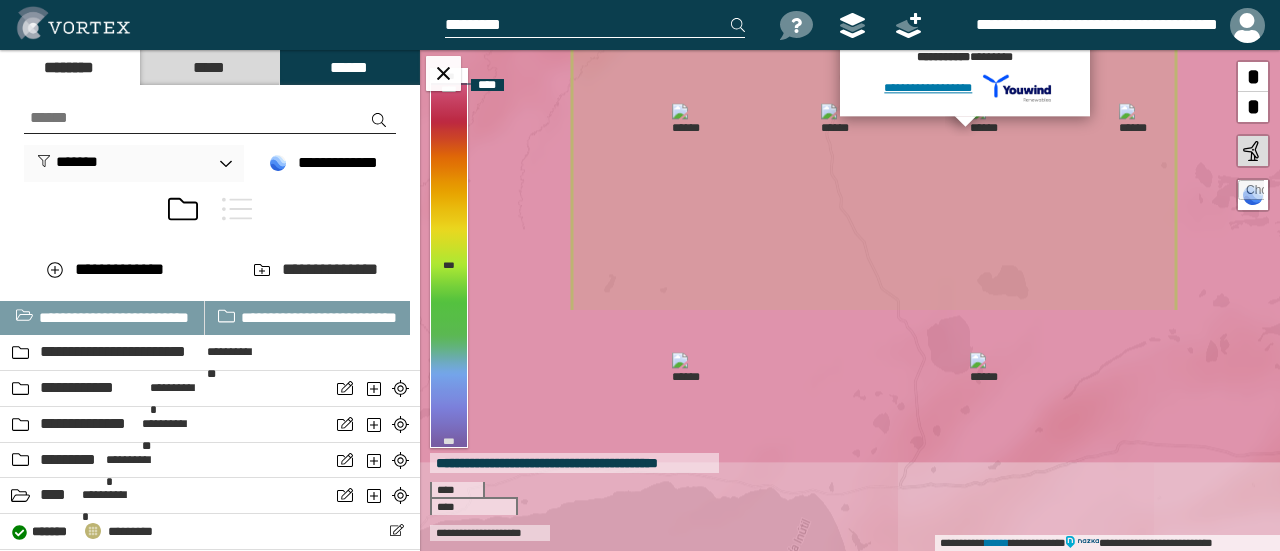 click 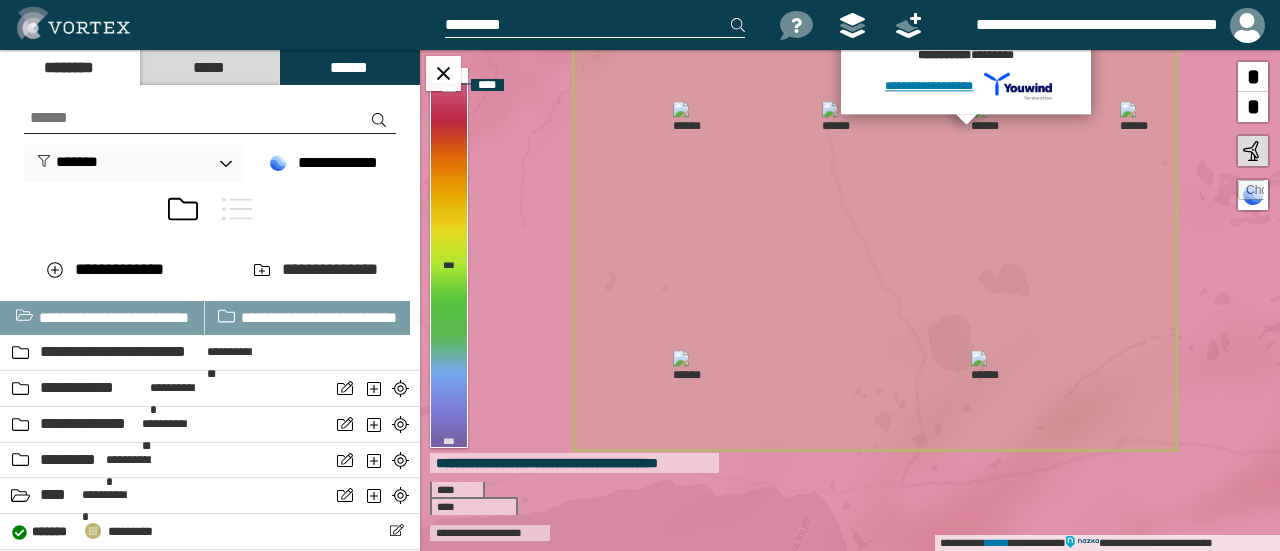 click 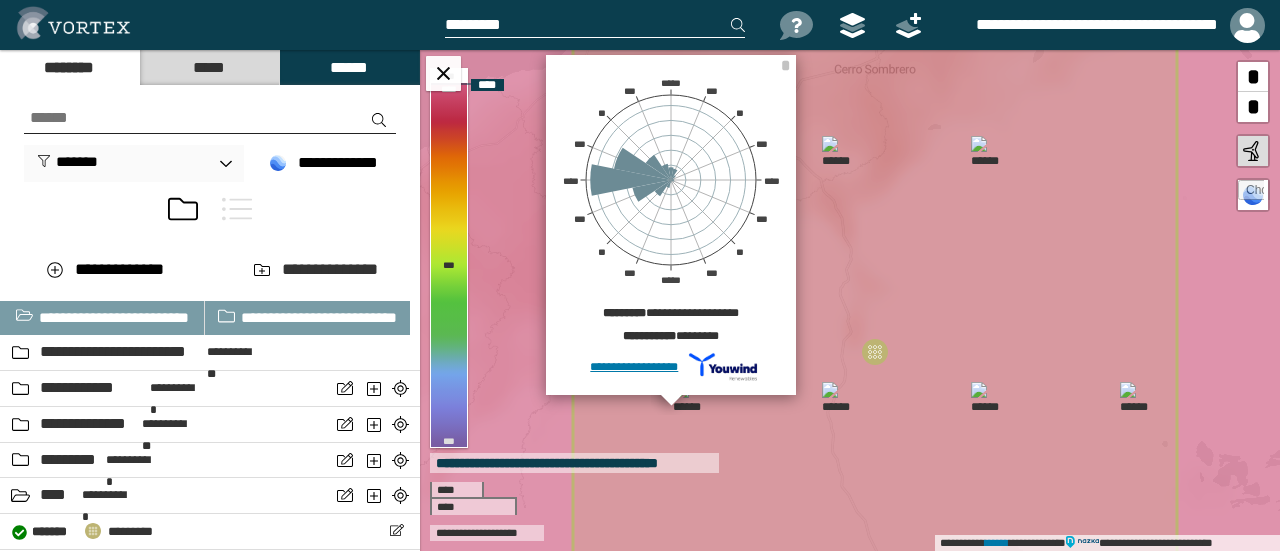 click 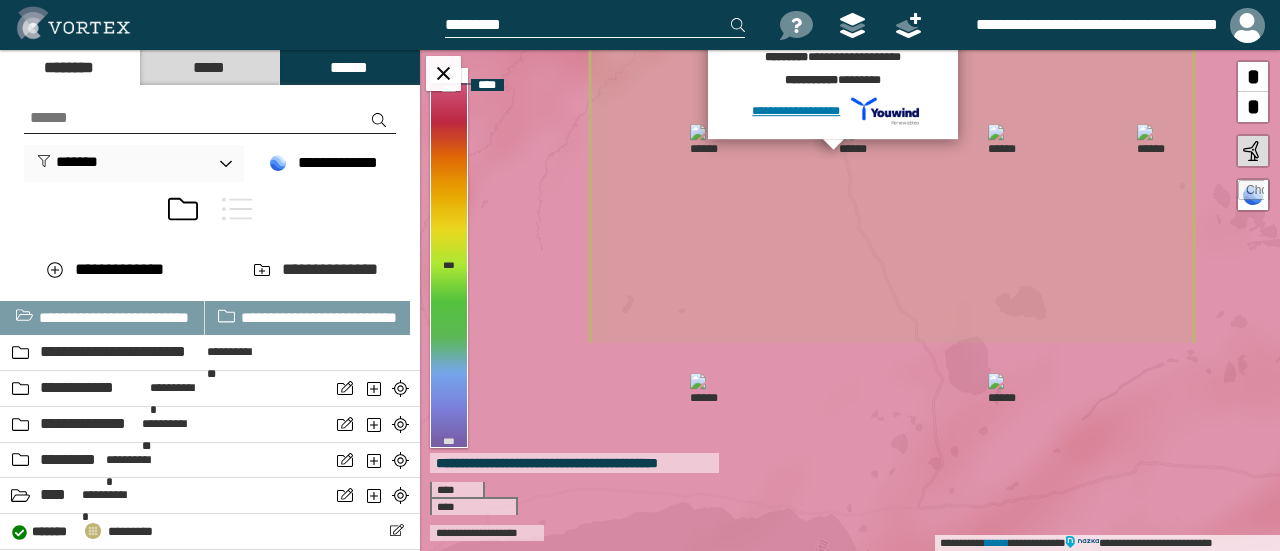 drag, startPoint x: 805, startPoint y: 359, endPoint x: 818, endPoint y: 183, distance: 176.47946 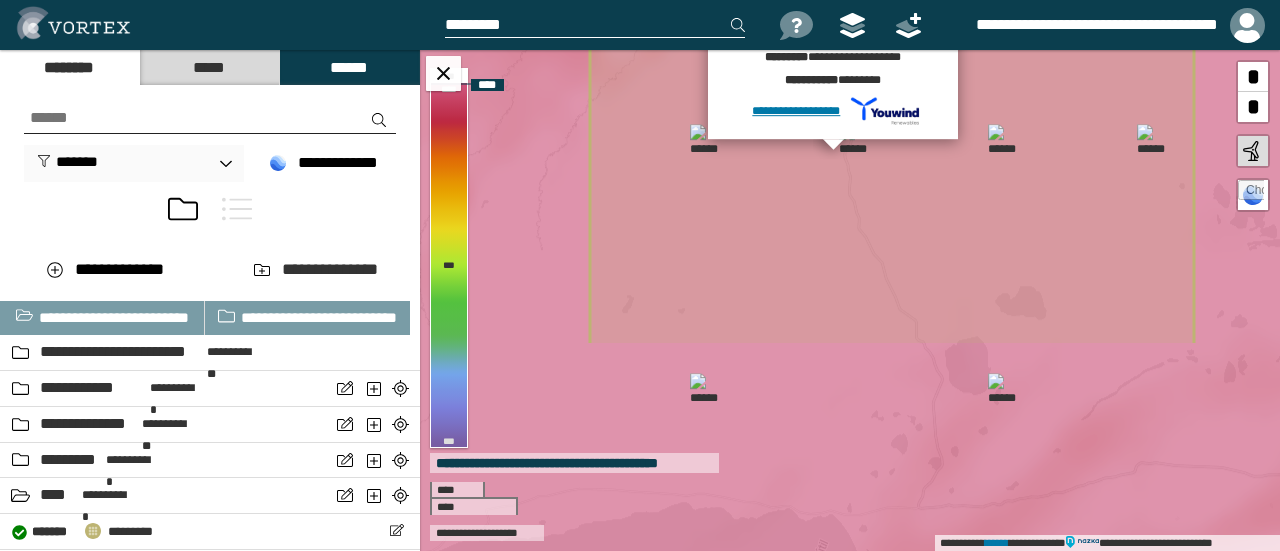 click 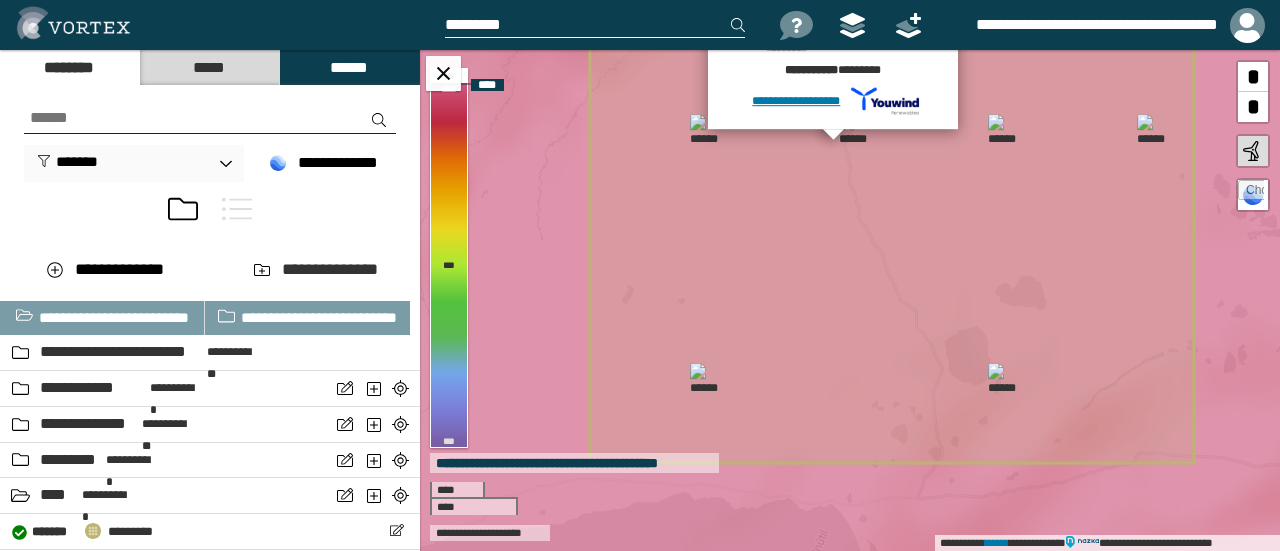 click 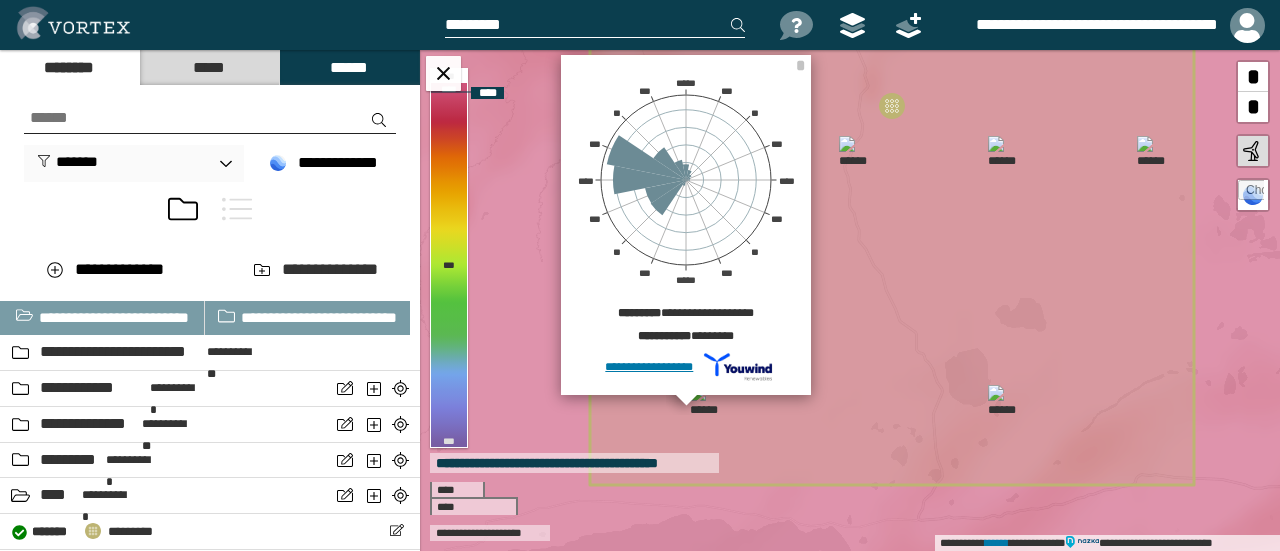 click 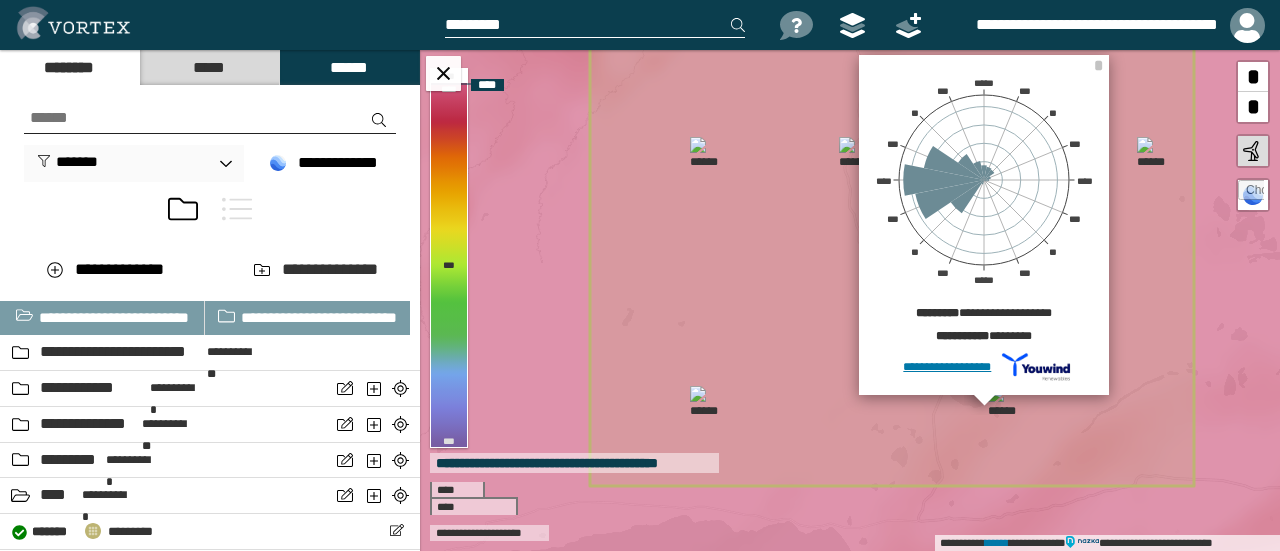 click 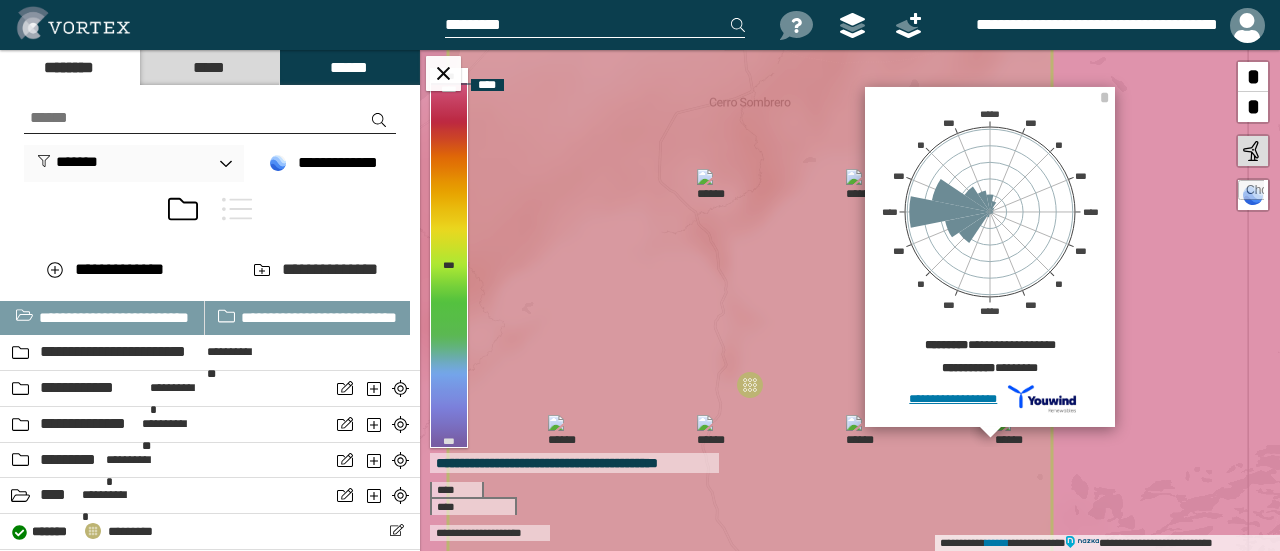 drag, startPoint x: 689, startPoint y: 325, endPoint x: 547, endPoint y: 362, distance: 146.74127 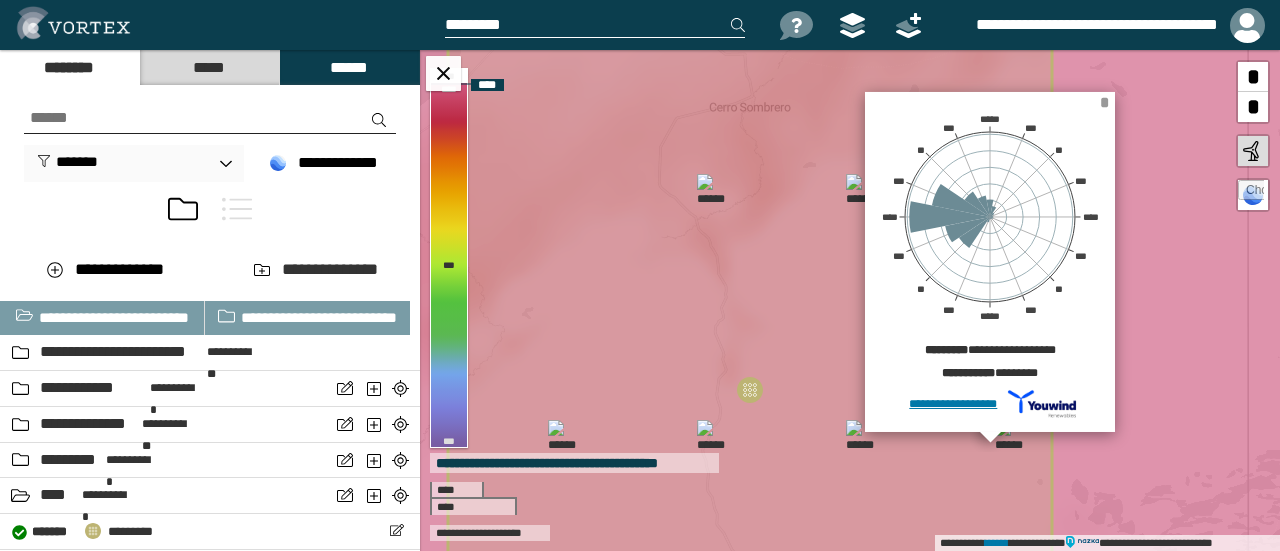 click on "*" at bounding box center [1104, 102] 